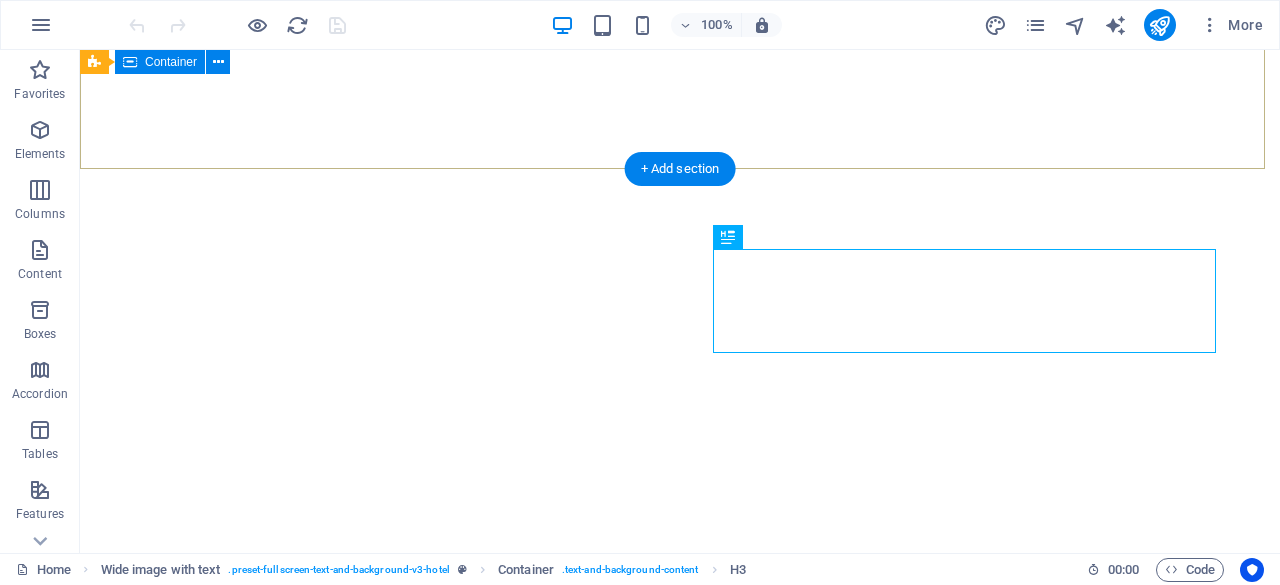 scroll, scrollTop: 0, scrollLeft: 0, axis: both 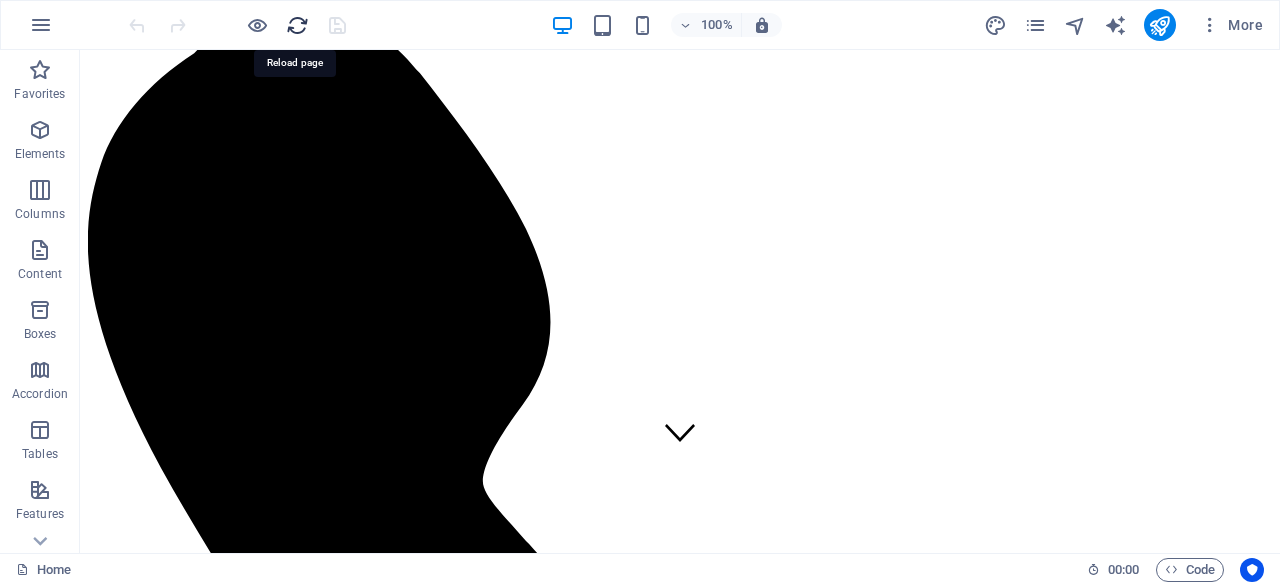 click at bounding box center (297, 25) 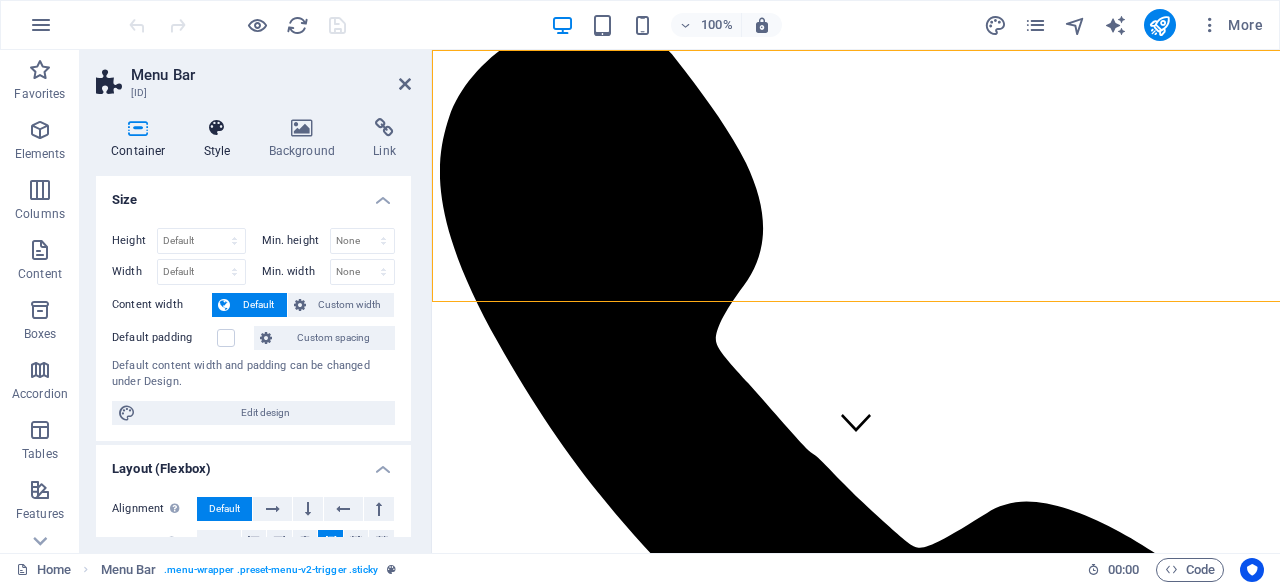 click at bounding box center [217, 128] 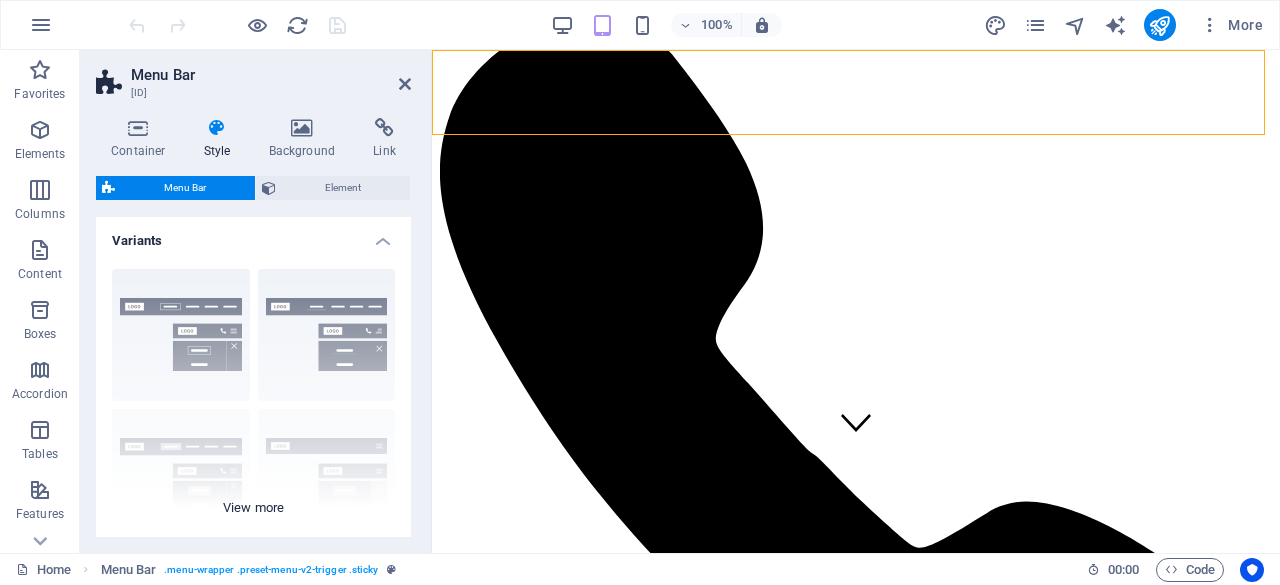 drag, startPoint x: 406, startPoint y: 297, endPoint x: 405, endPoint y: 327, distance: 30.016663 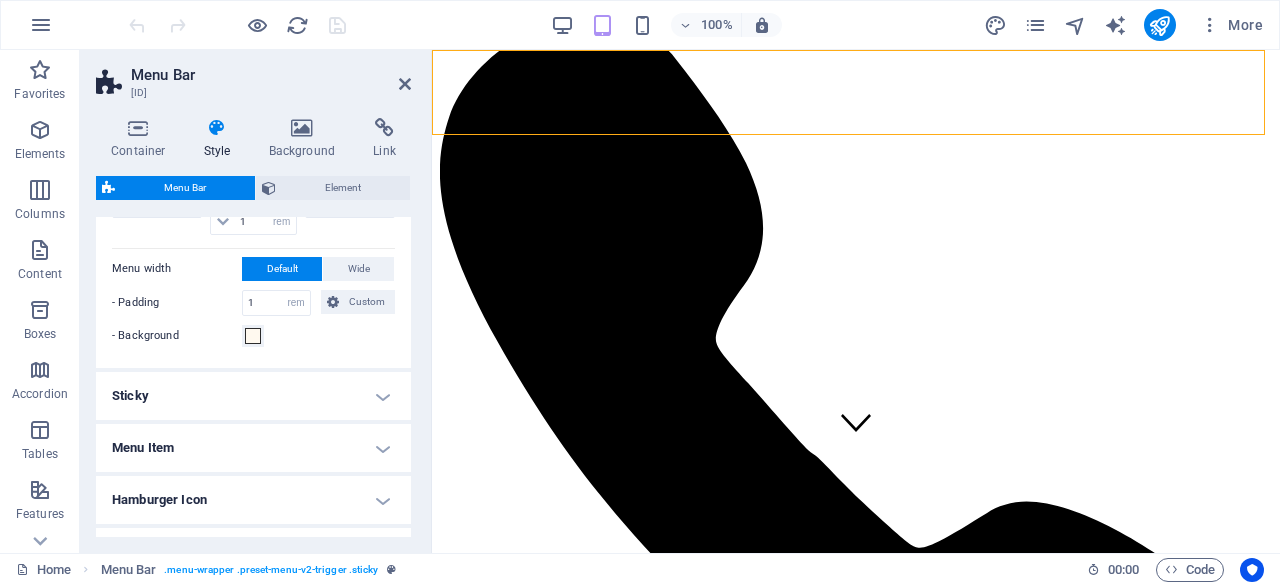 scroll, scrollTop: 933, scrollLeft: 0, axis: vertical 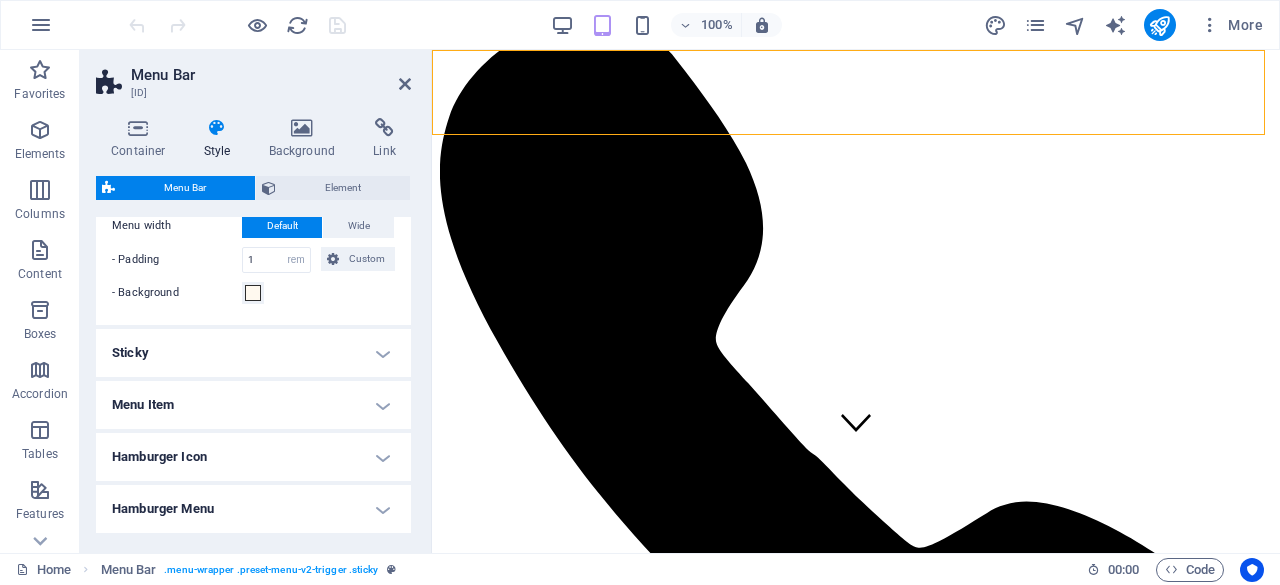 click on "Sticky" at bounding box center (253, 353) 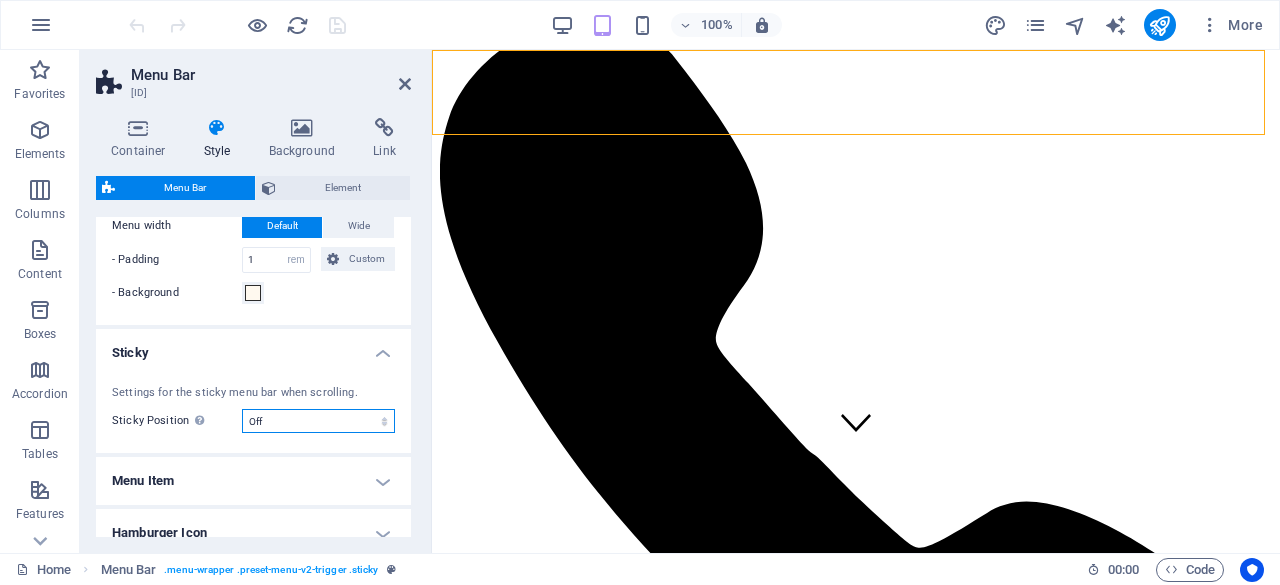 click on "Off Instant After menu After banner When scrolling up" at bounding box center [318, 421] 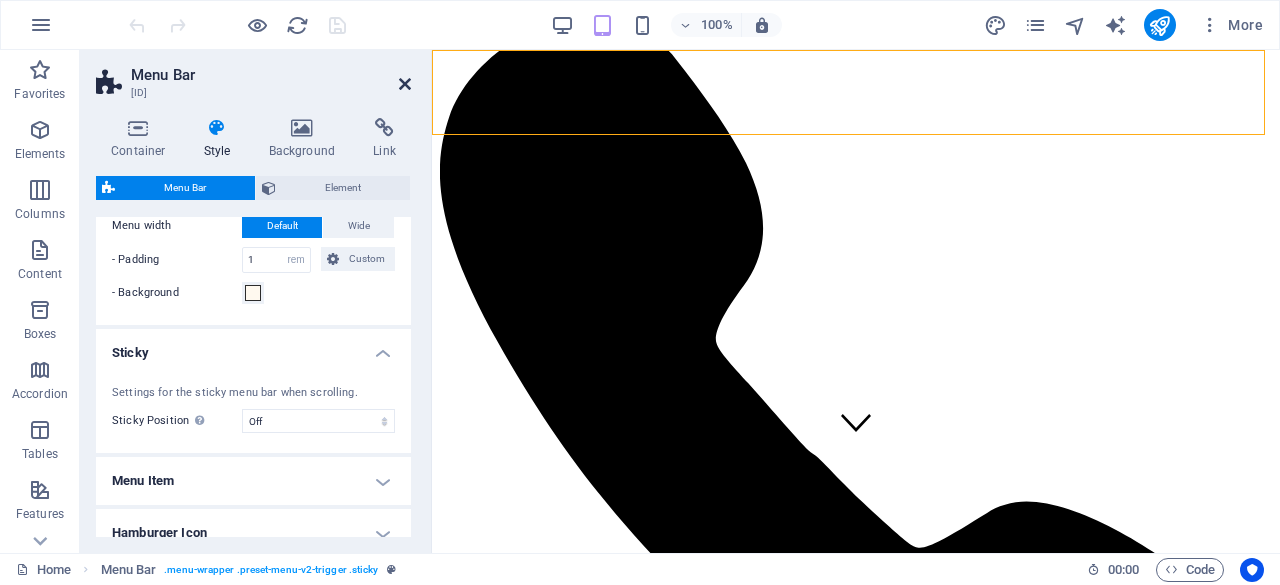 click at bounding box center [405, 84] 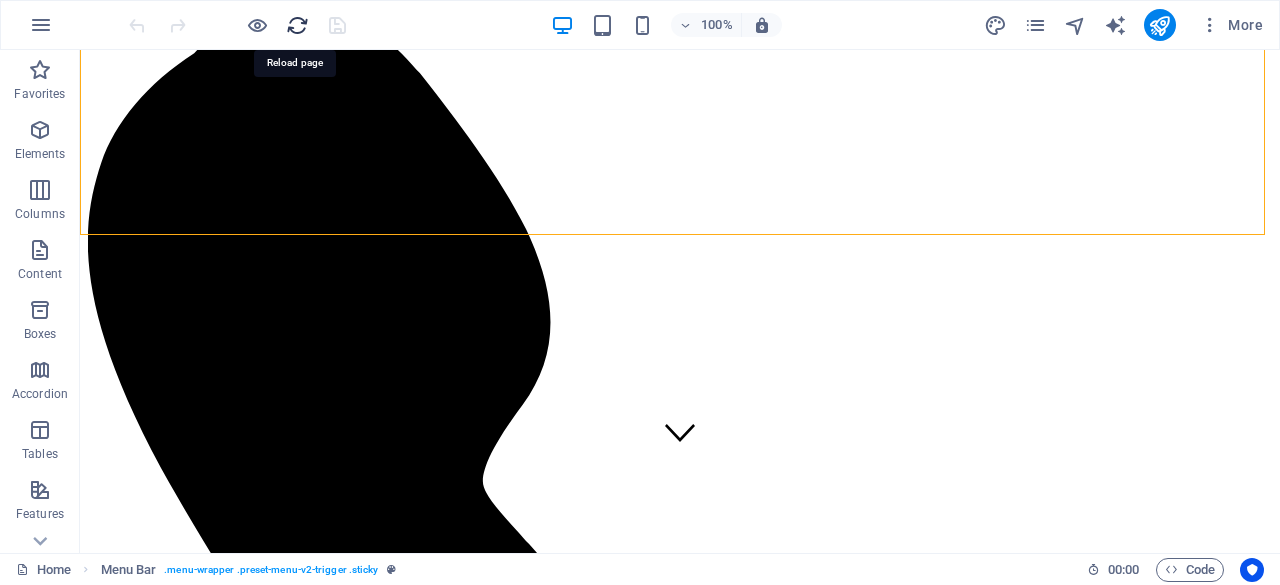 click at bounding box center [297, 25] 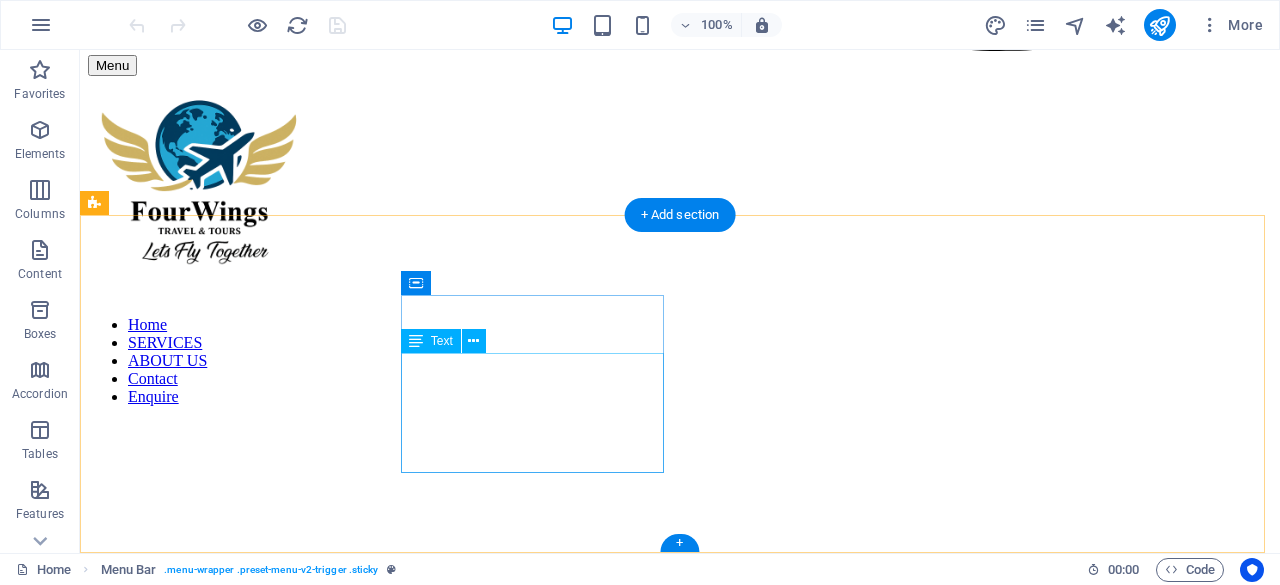 scroll, scrollTop: 4004, scrollLeft: 0, axis: vertical 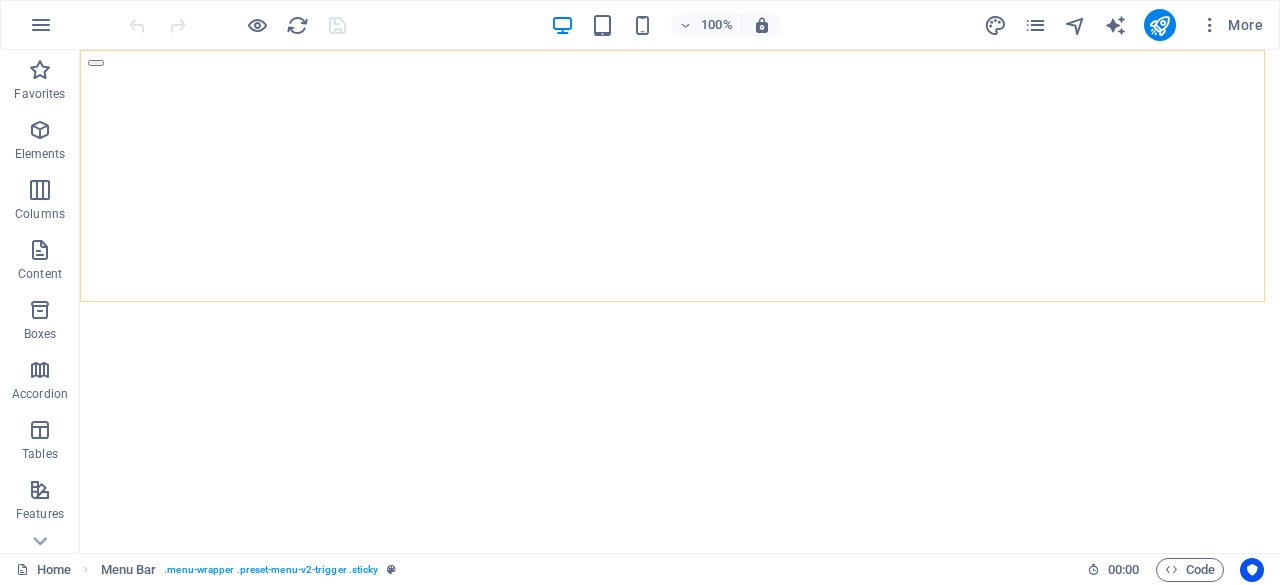 click on "Menu Home SERVICES ABOUT US Contact Enquire" at bounding box center [680, -3167] 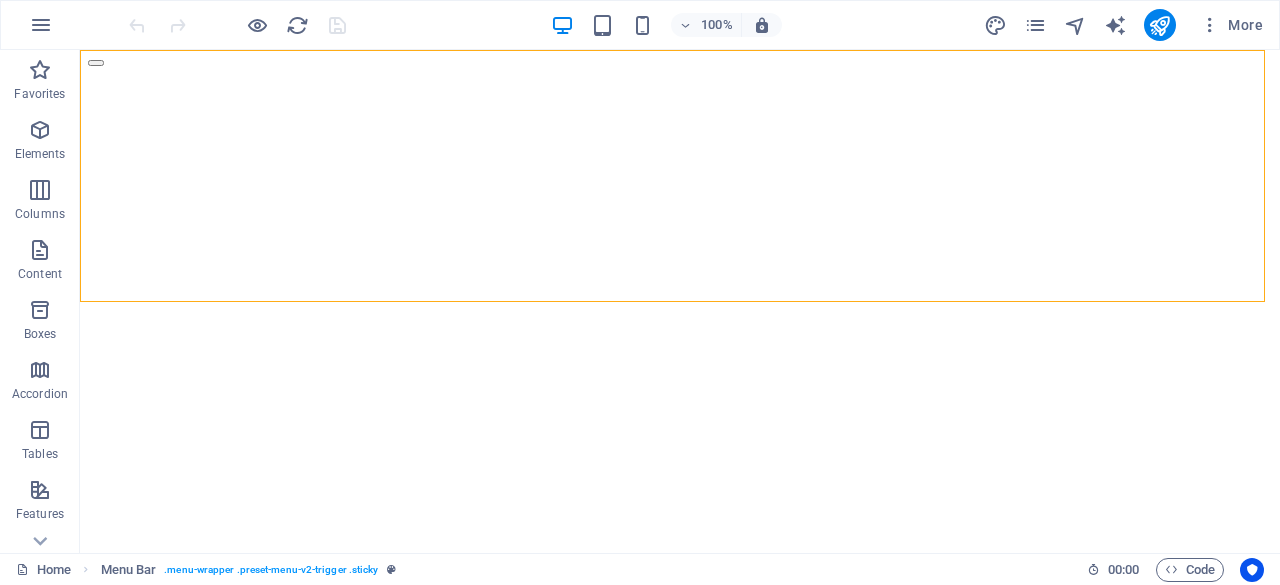 click on "Menu Home SERVICES ABOUT US Contact Enquire" at bounding box center (680, -3167) 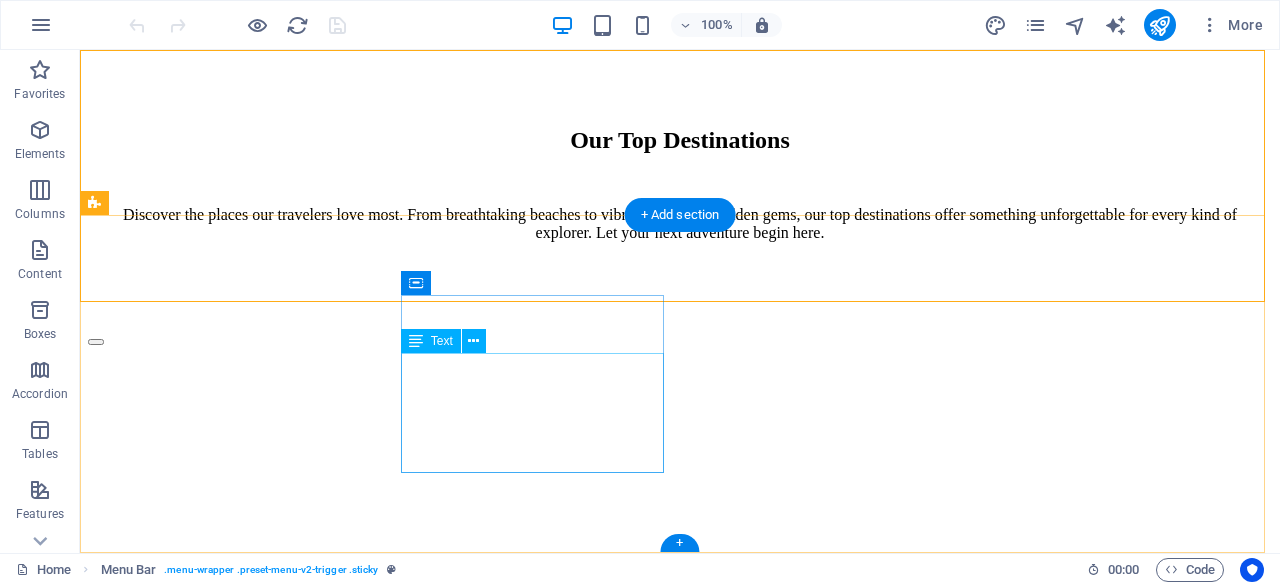 click on "[STREET] [NUMBER]   [CITY] Phone:  [PHONE] Mobile:  [PHONE] Email:  [EMAIL]" at bounding box center (680, 16003) 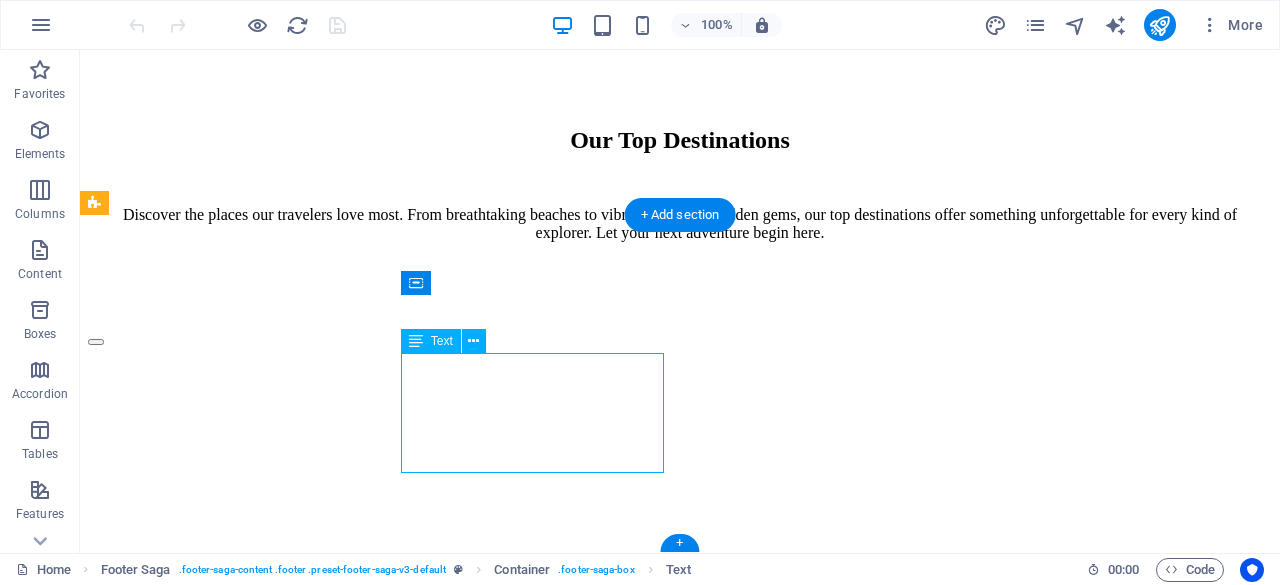 click on "[PHONE]" at bounding box center (171, 16036) 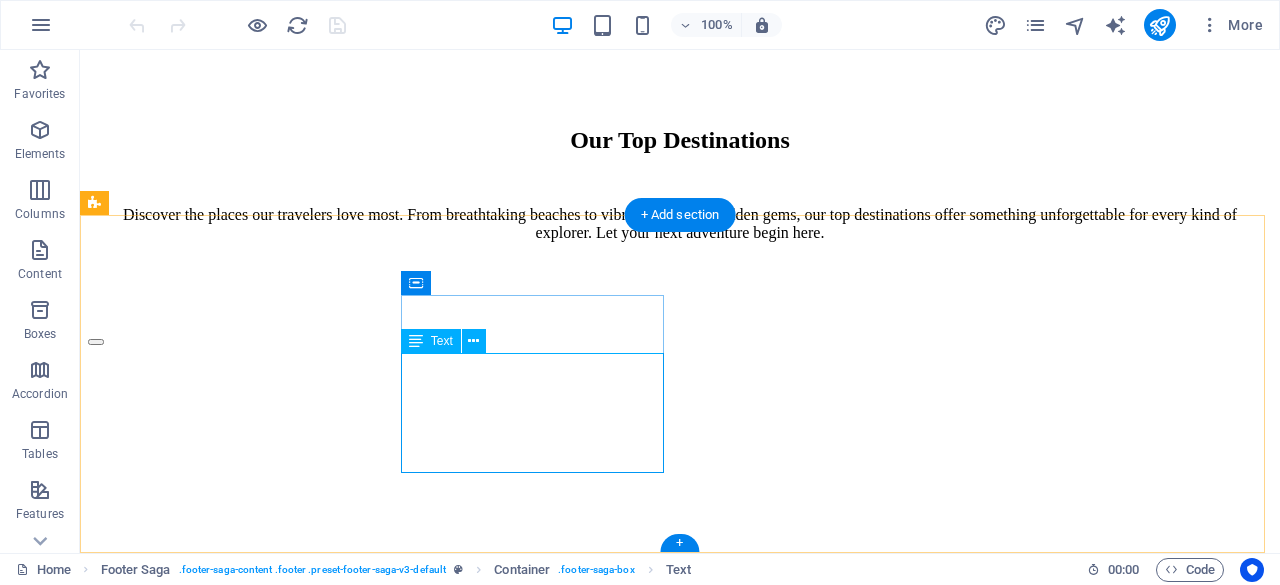 click on "[STREET] [NUMBER]   [CITY] Phone:  [PHONE] Mobile:  [PHONE] Email:  [EMAIL]" at bounding box center (680, 16003) 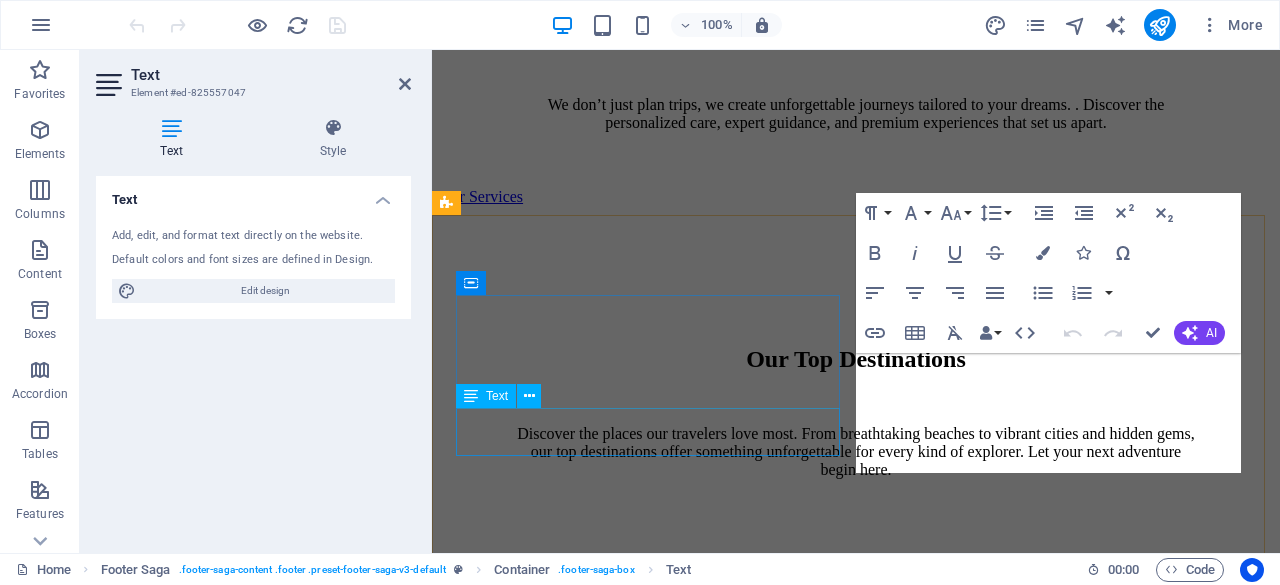 scroll, scrollTop: 4932, scrollLeft: 0, axis: vertical 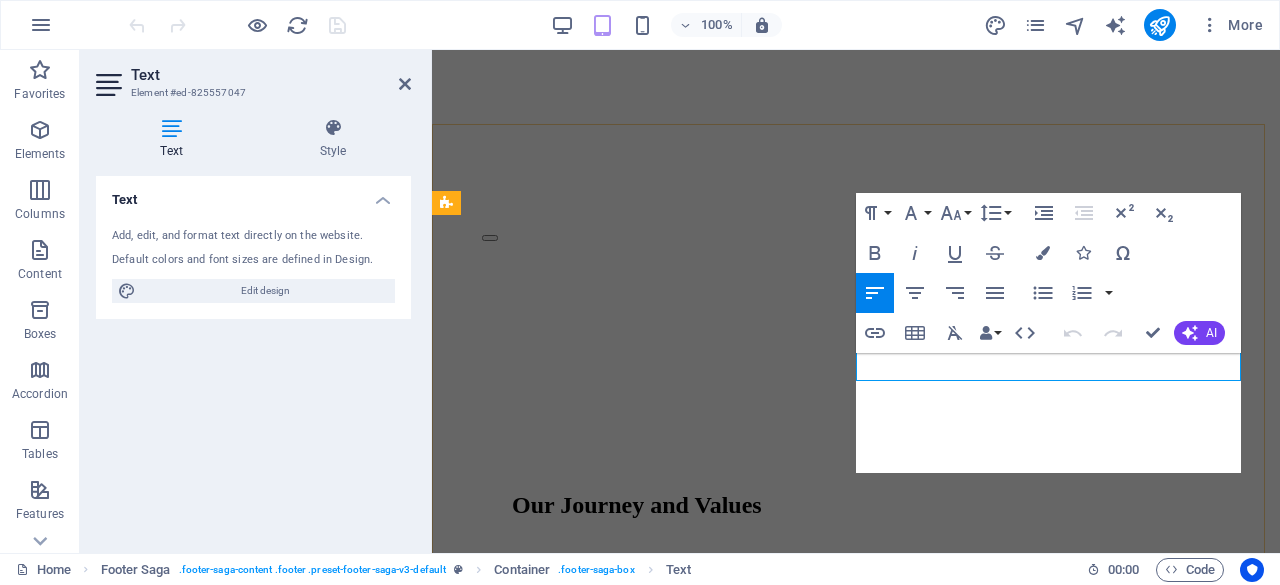 click on "Mobile:  [PHONE]" at bounding box center [856, 4252] 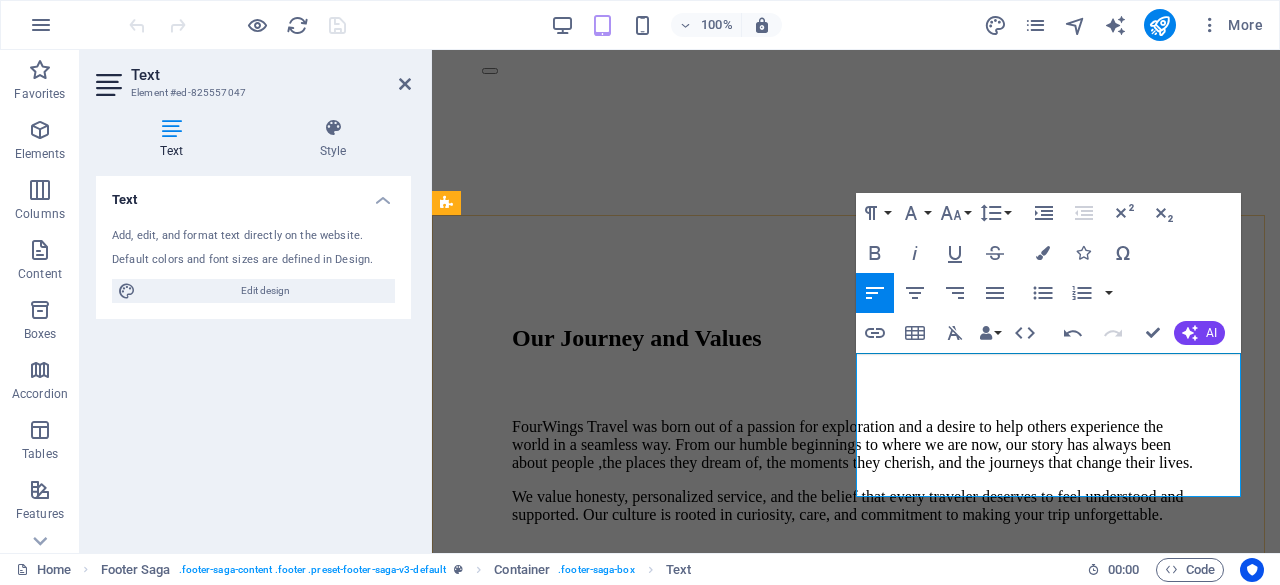 type 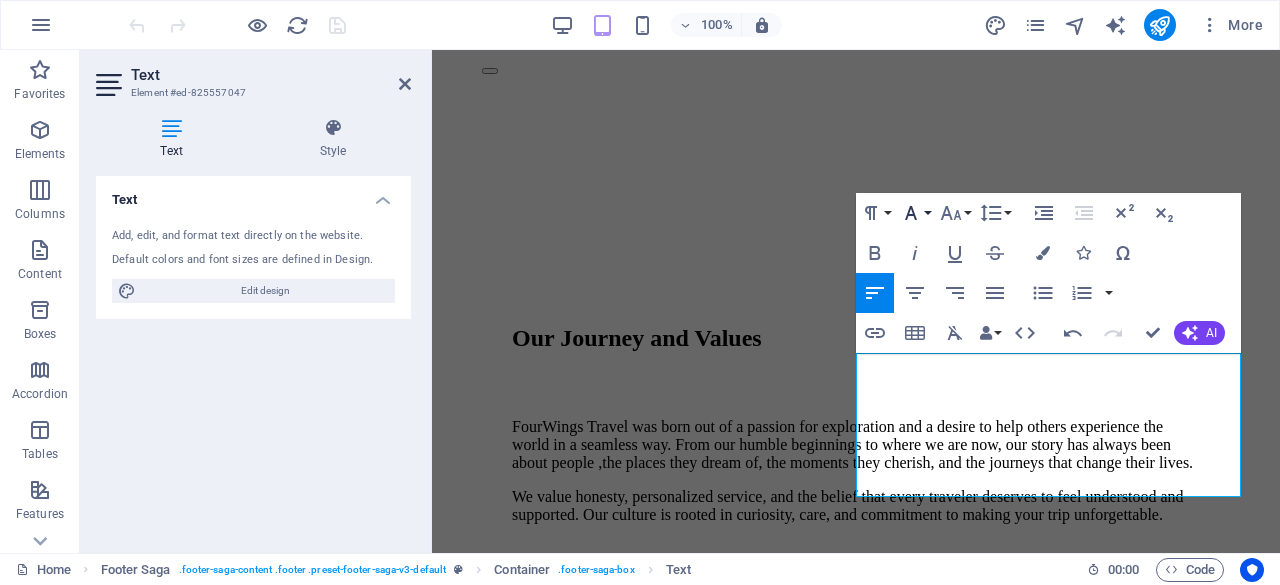 click on "Font Family" at bounding box center [915, 213] 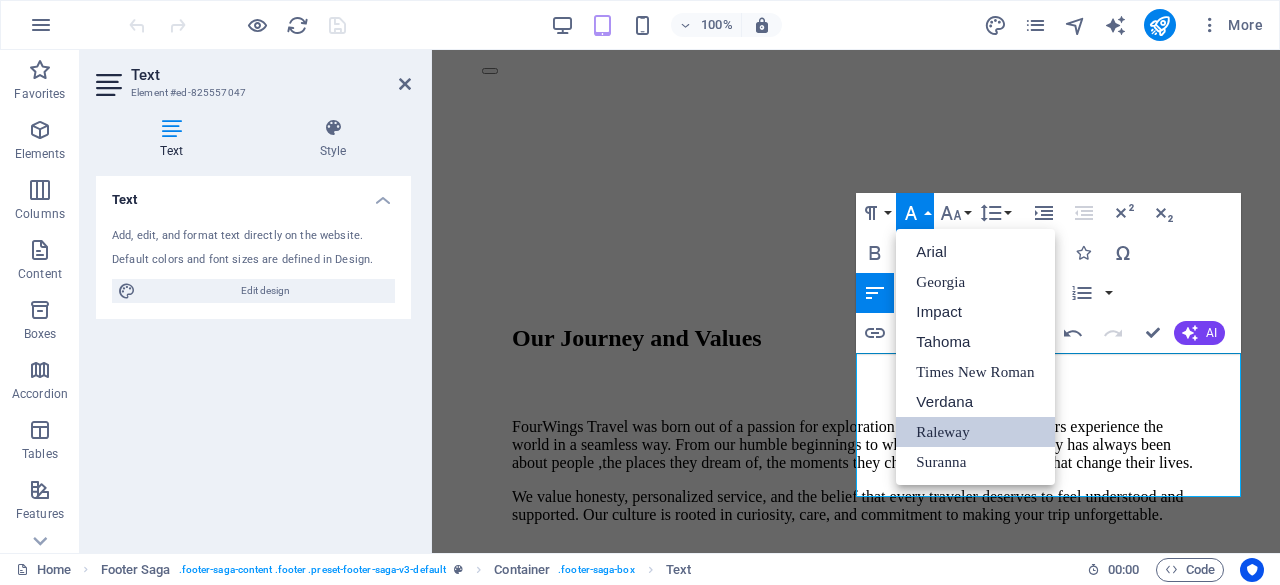 scroll, scrollTop: 0, scrollLeft: 0, axis: both 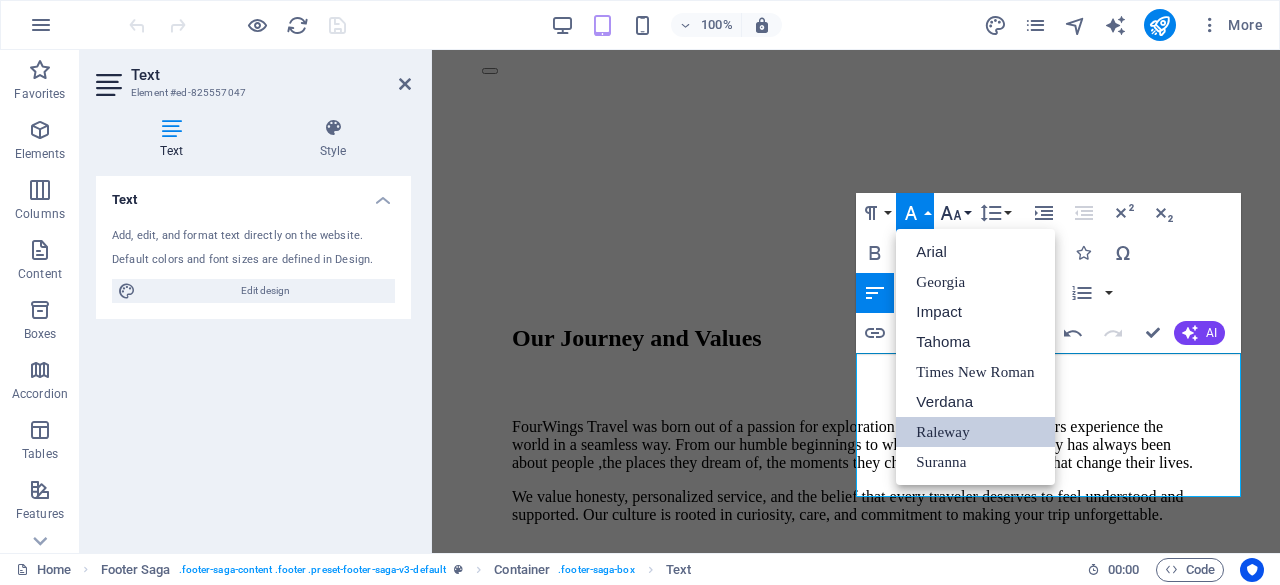 click on "Font Size" at bounding box center [955, 213] 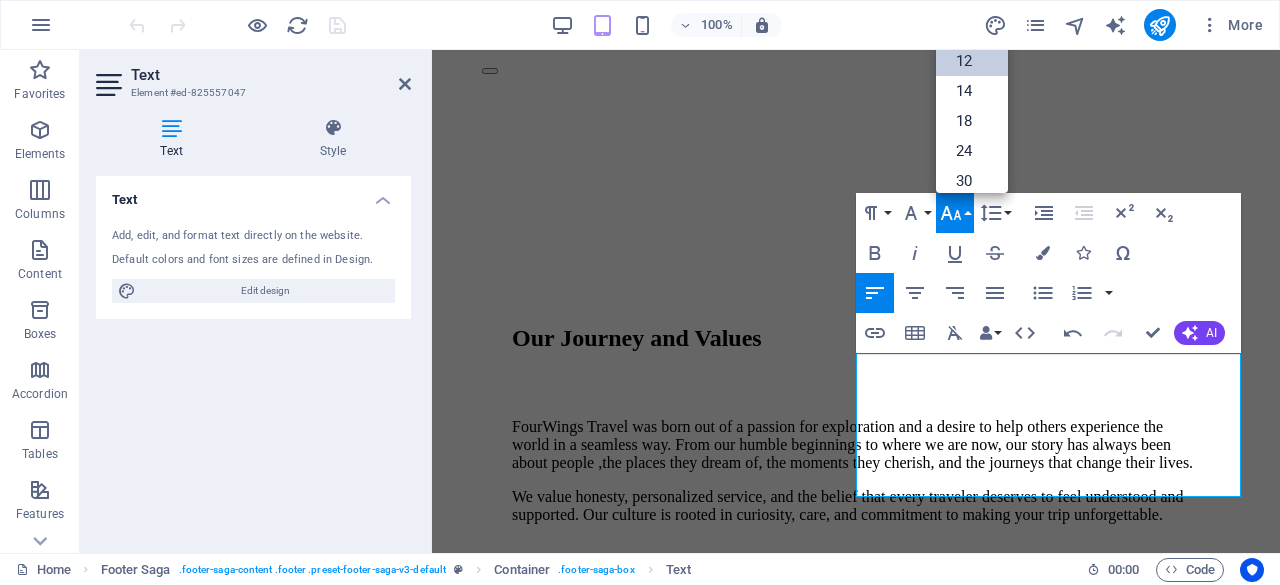 click on "12" at bounding box center [972, 61] 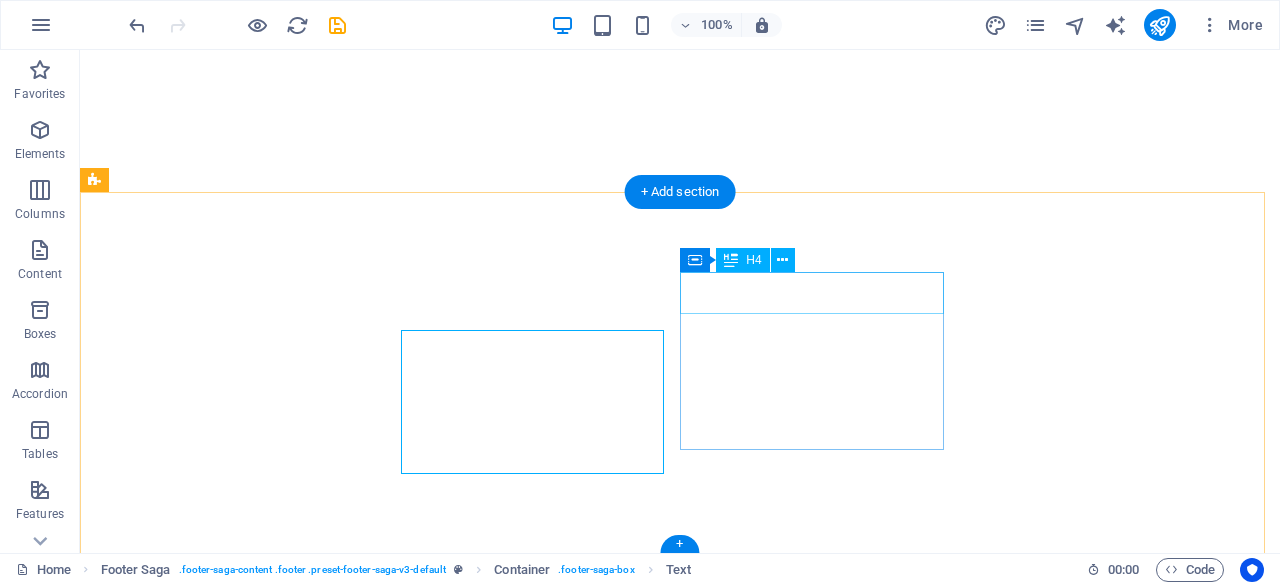 scroll, scrollTop: 4027, scrollLeft: 0, axis: vertical 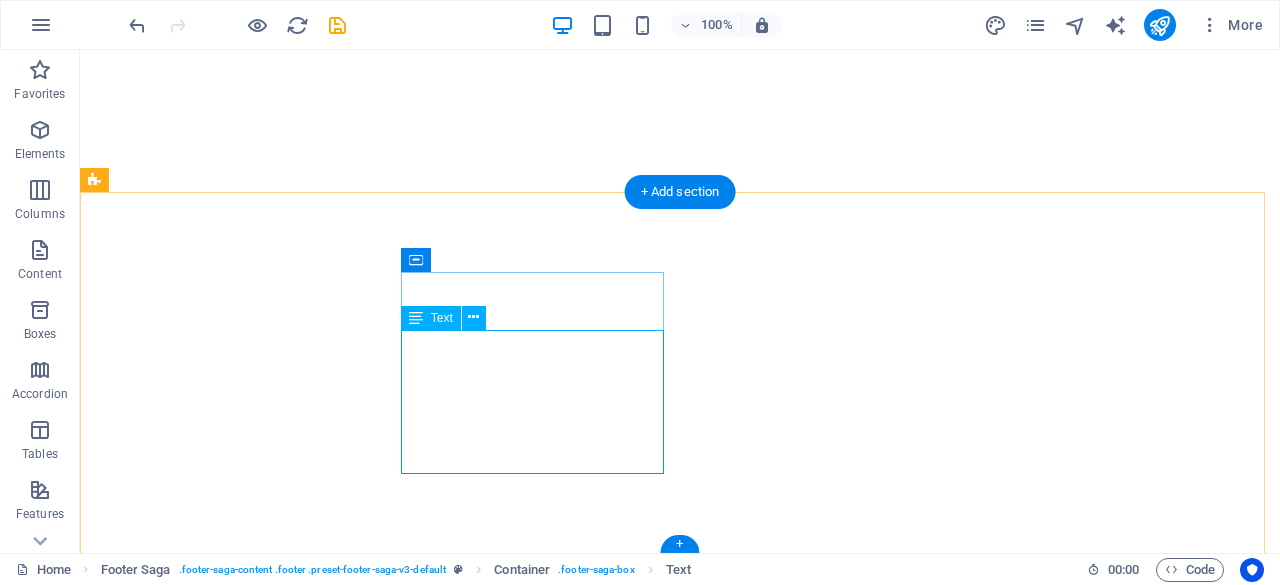 click on "[STREET] [NUMBER]   [CITY] Phone:  [PHONE] Mobile:  [PHONE] Mobile: [PHONE] Email:  [EMAIL]" at bounding box center [680, 15526] 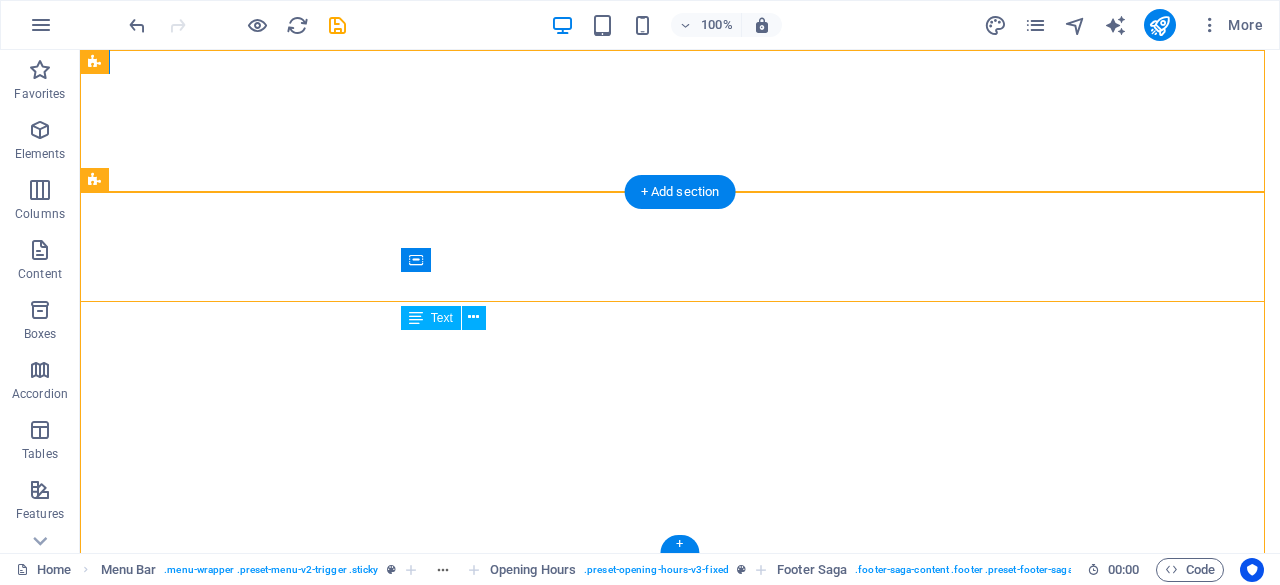 click on "[PHONE]" at bounding box center [145, 15510] 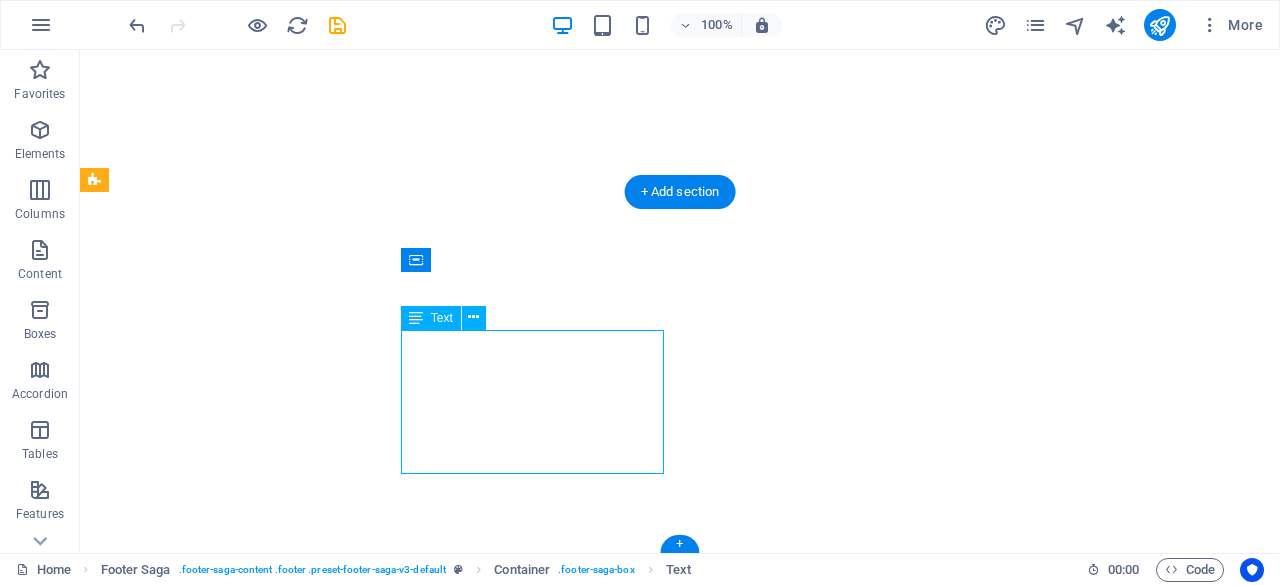 click on "[PHONE]" at bounding box center [145, 15510] 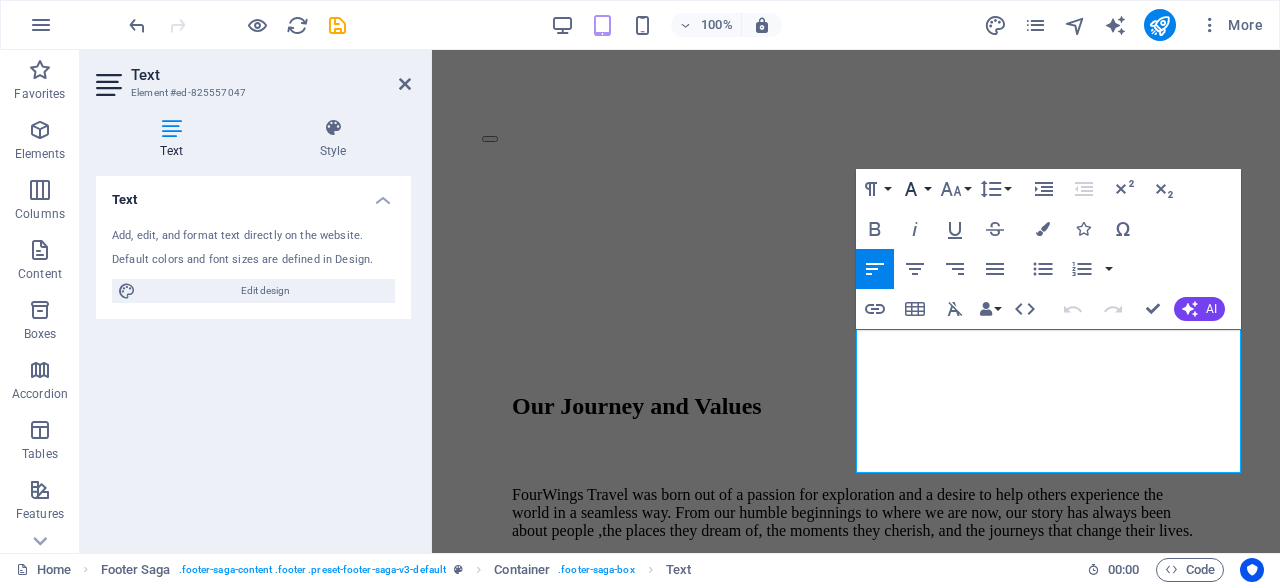 scroll, scrollTop: 4955, scrollLeft: 0, axis: vertical 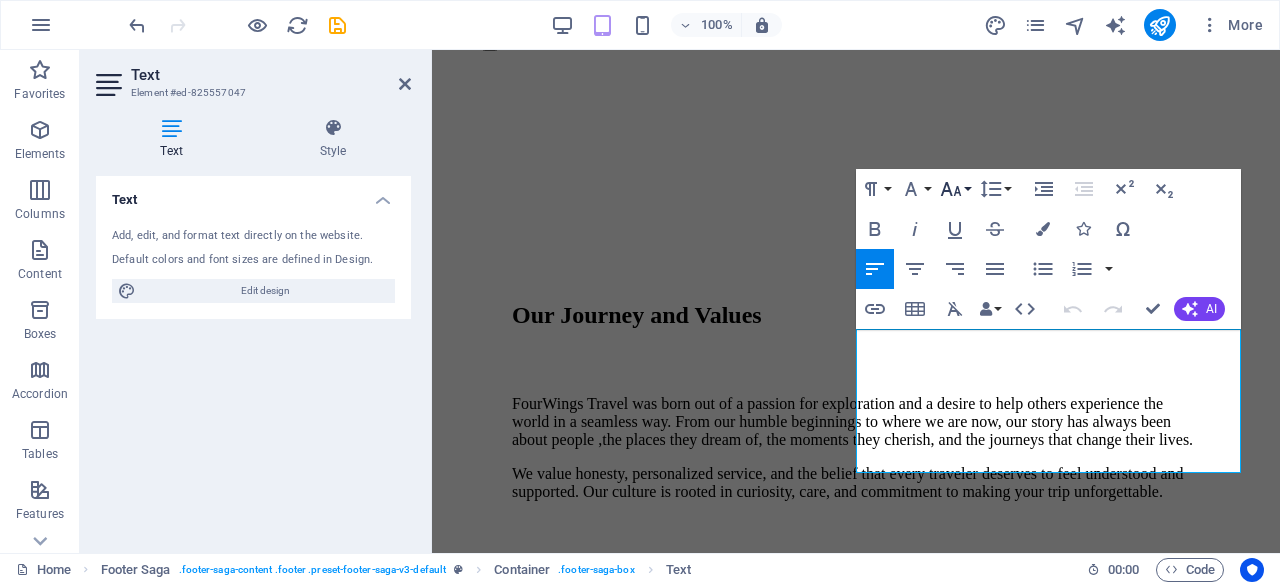 click on "Font Size" at bounding box center (955, 189) 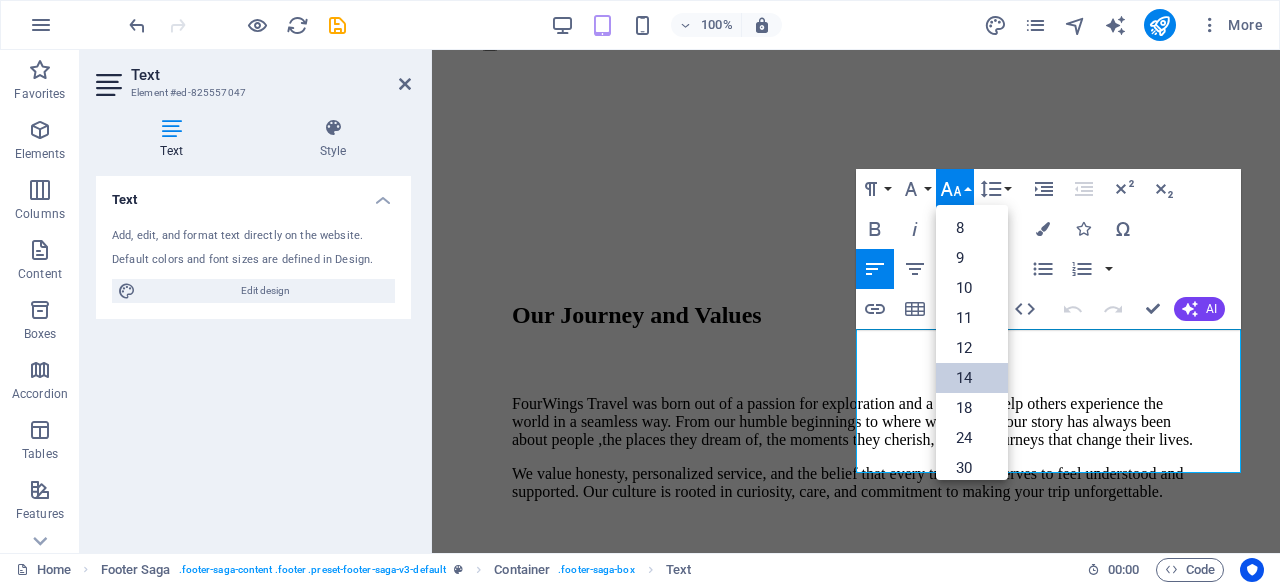 click on "14" at bounding box center (972, 378) 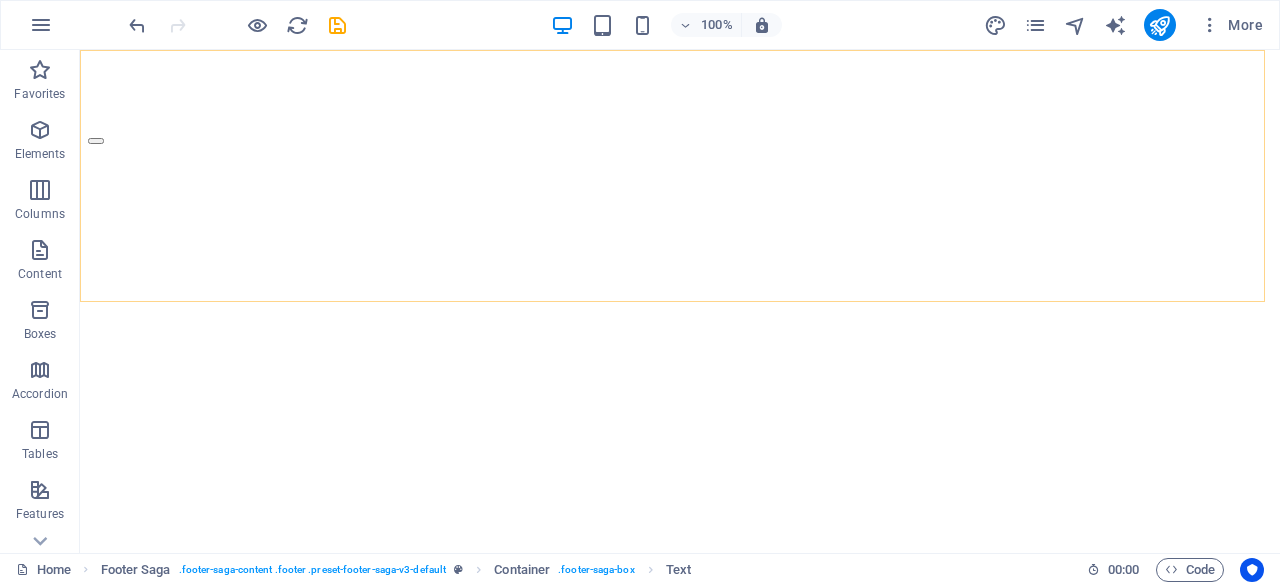 scroll, scrollTop: 3560, scrollLeft: 0, axis: vertical 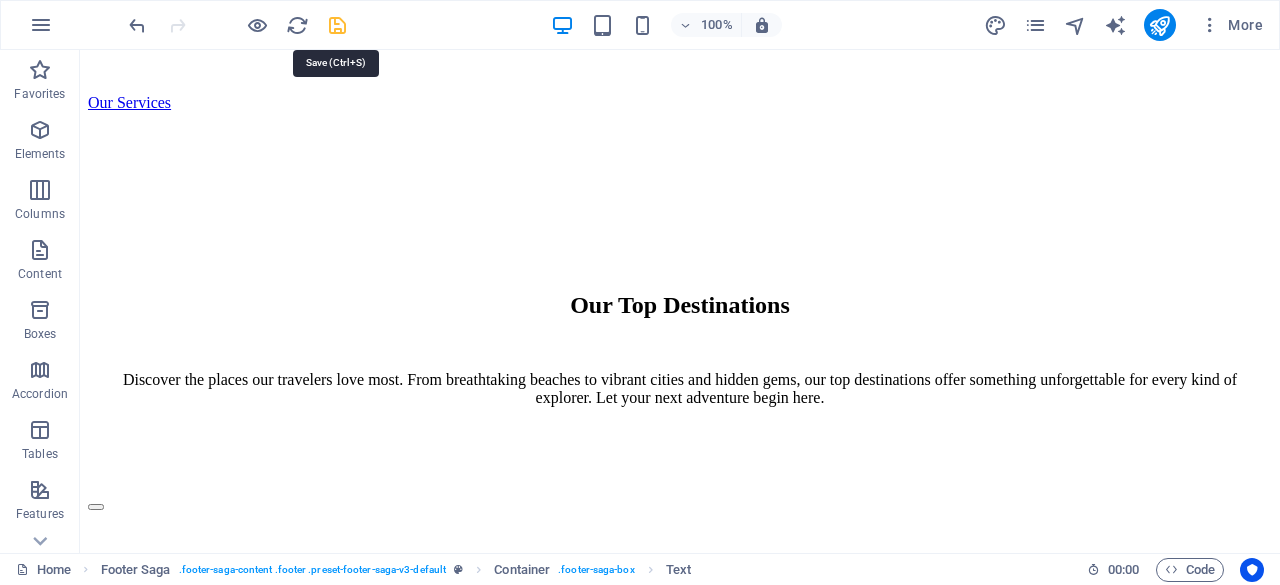 click at bounding box center (337, 25) 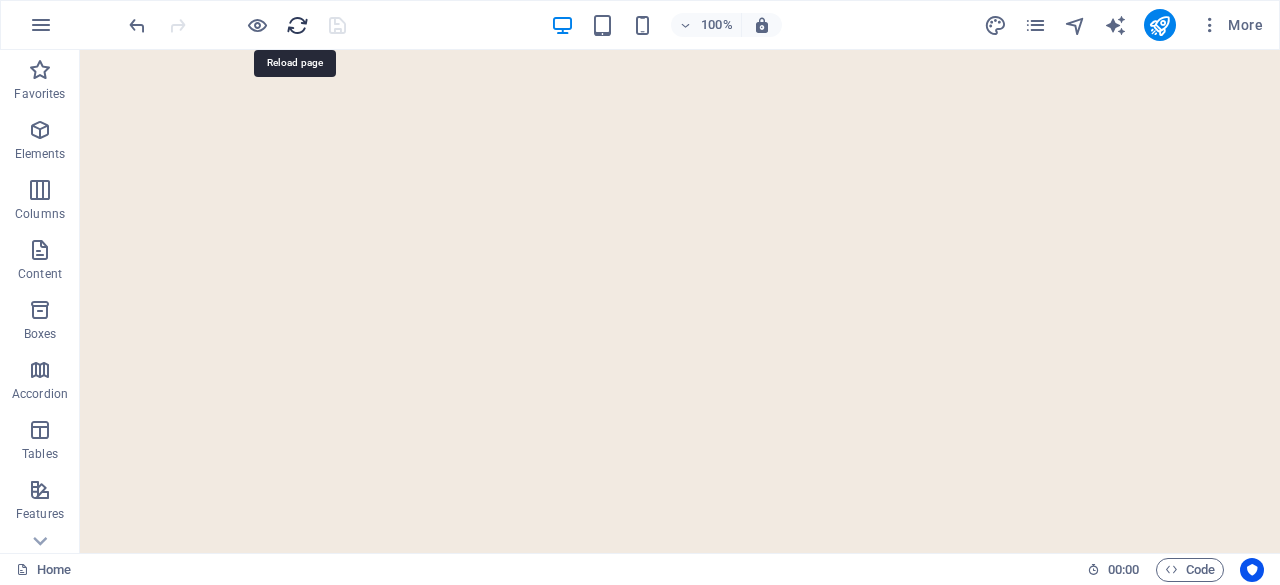 click at bounding box center (297, 25) 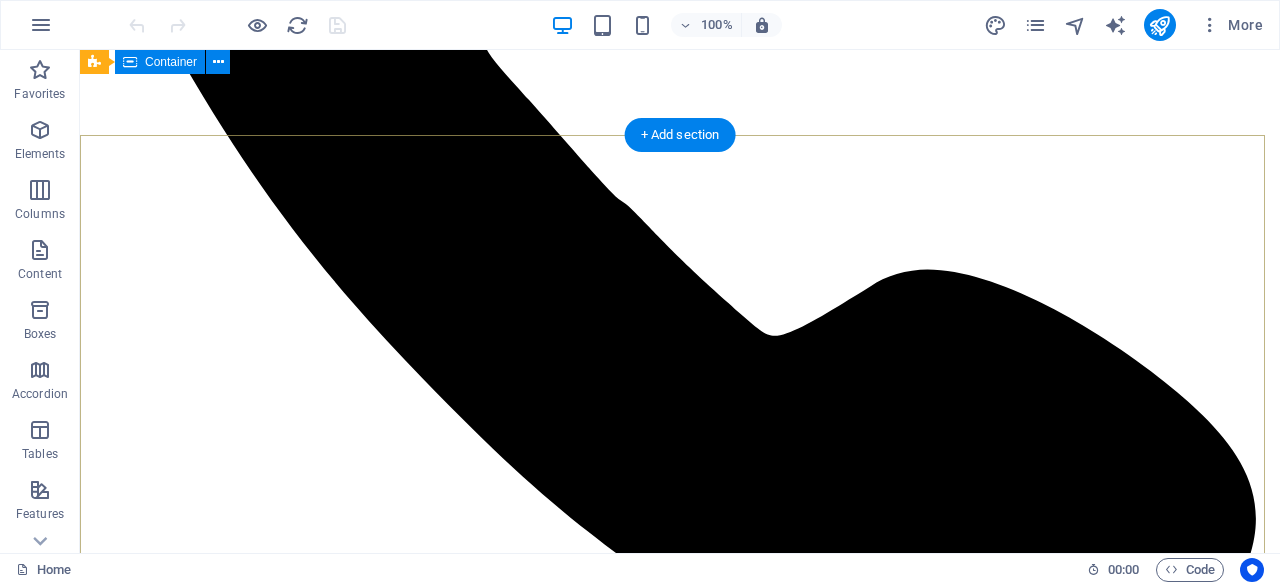scroll, scrollTop: 166, scrollLeft: 0, axis: vertical 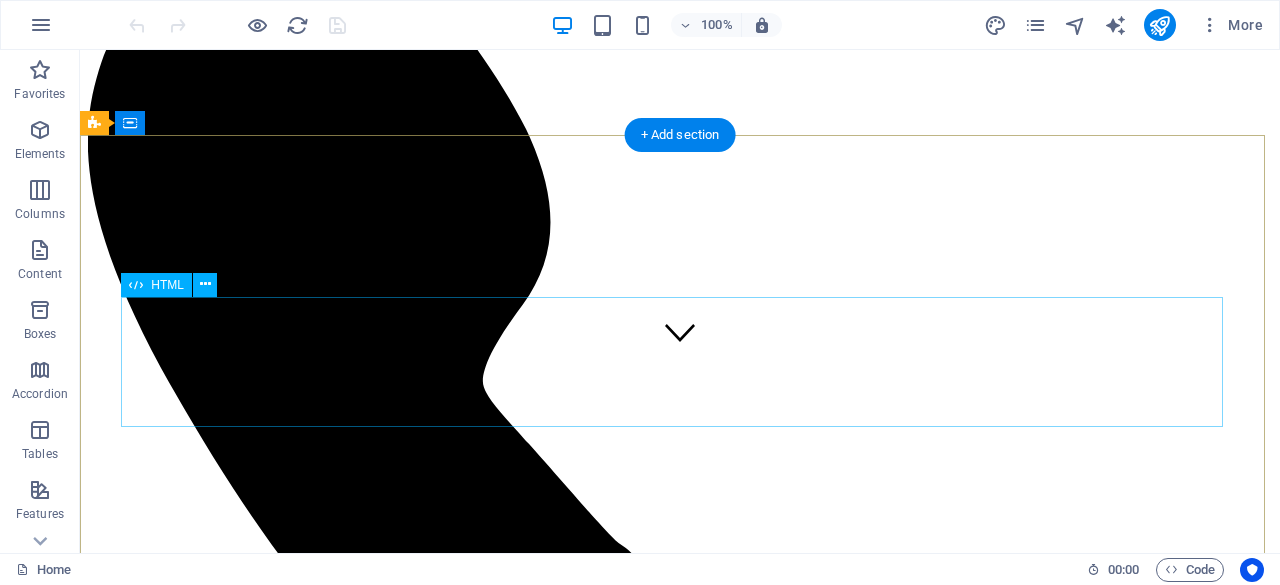 click on "Time for your next Adventure" at bounding box center (680, 1992) 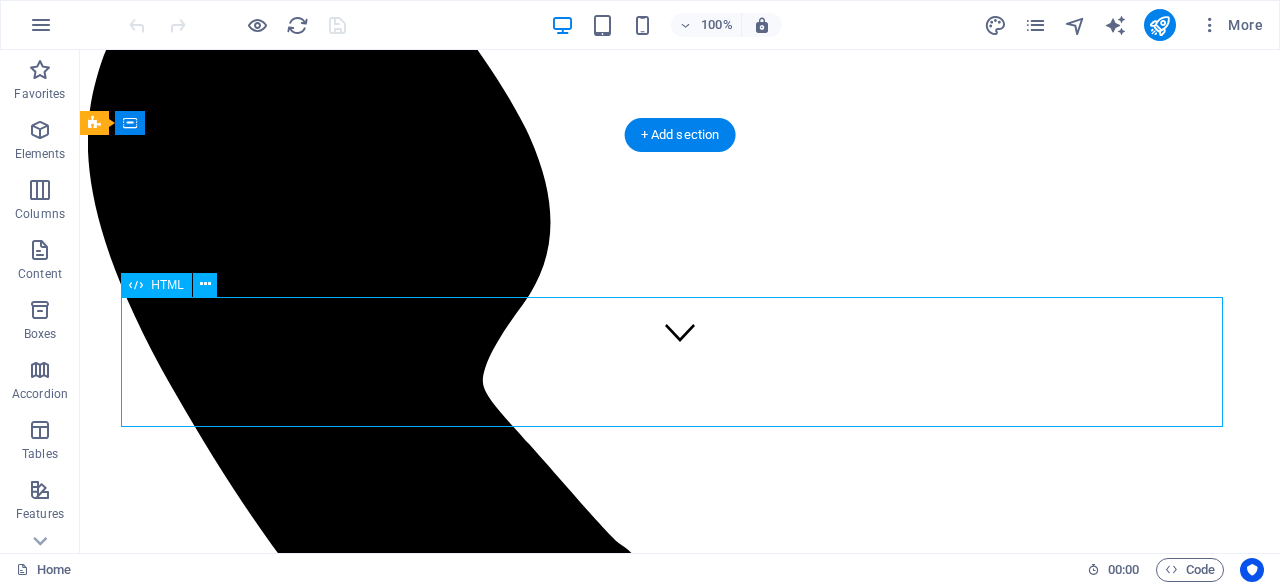 click on "Time for your next Adventure" at bounding box center [680, 1992] 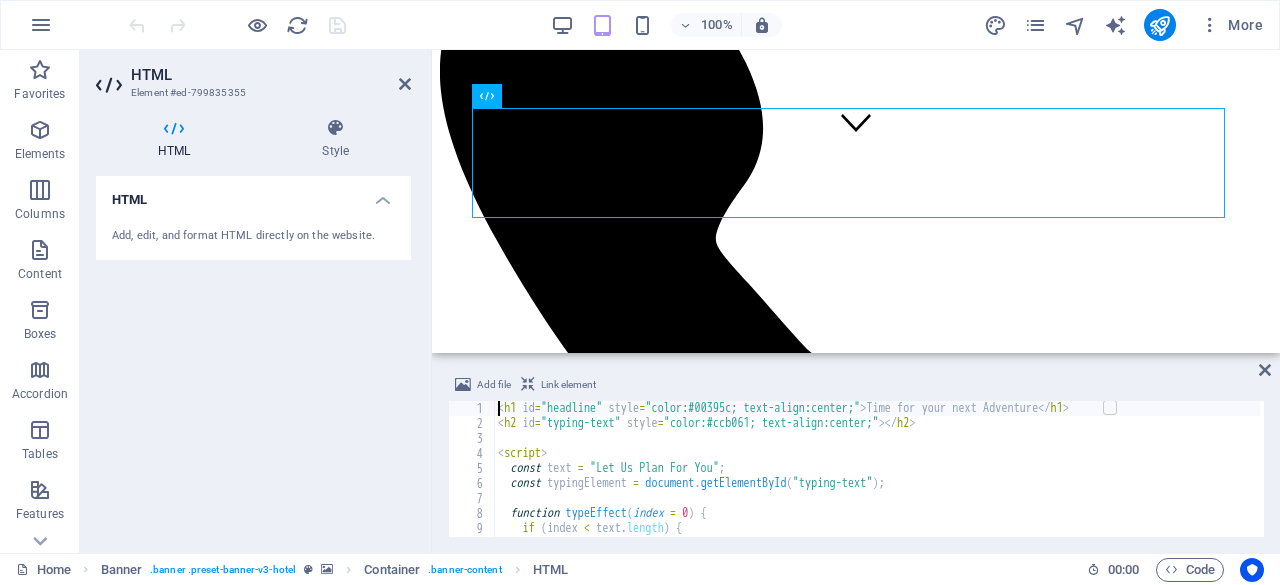scroll, scrollTop: 194, scrollLeft: 0, axis: vertical 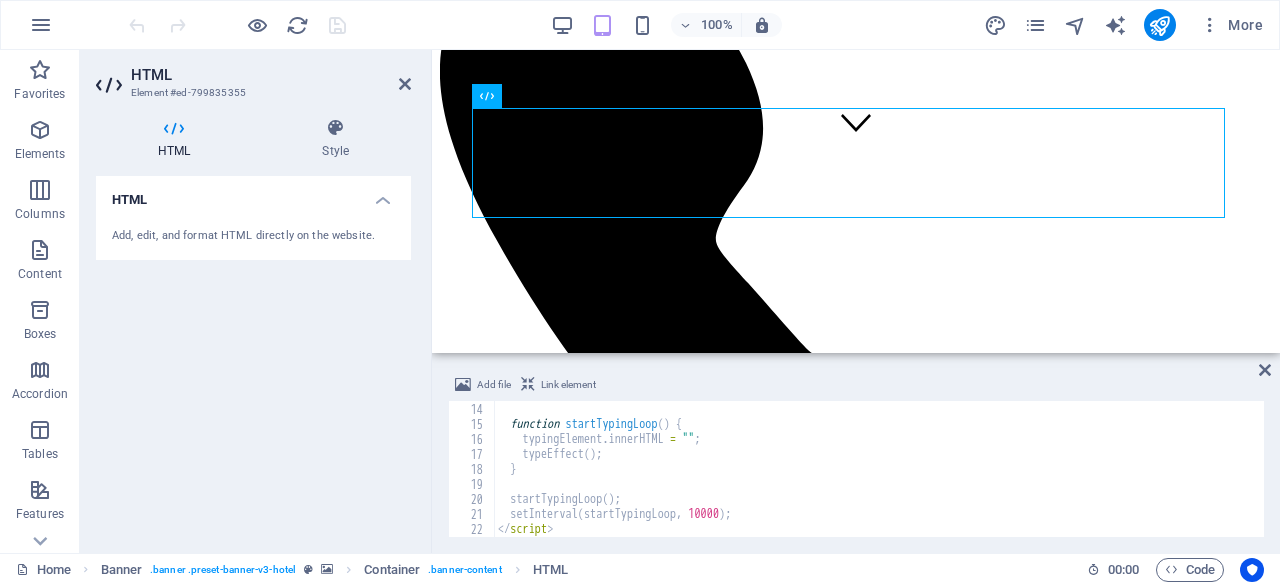 click on "}    function   startTypingLoop ( )   {      typingElement . innerHTML   =   "" ;      typeEffect ( ) ;    }    startTypingLoop ( ) ;    setInterval ( startTypingLoop ,   10000 ) ; </ script >" at bounding box center [877, 470] 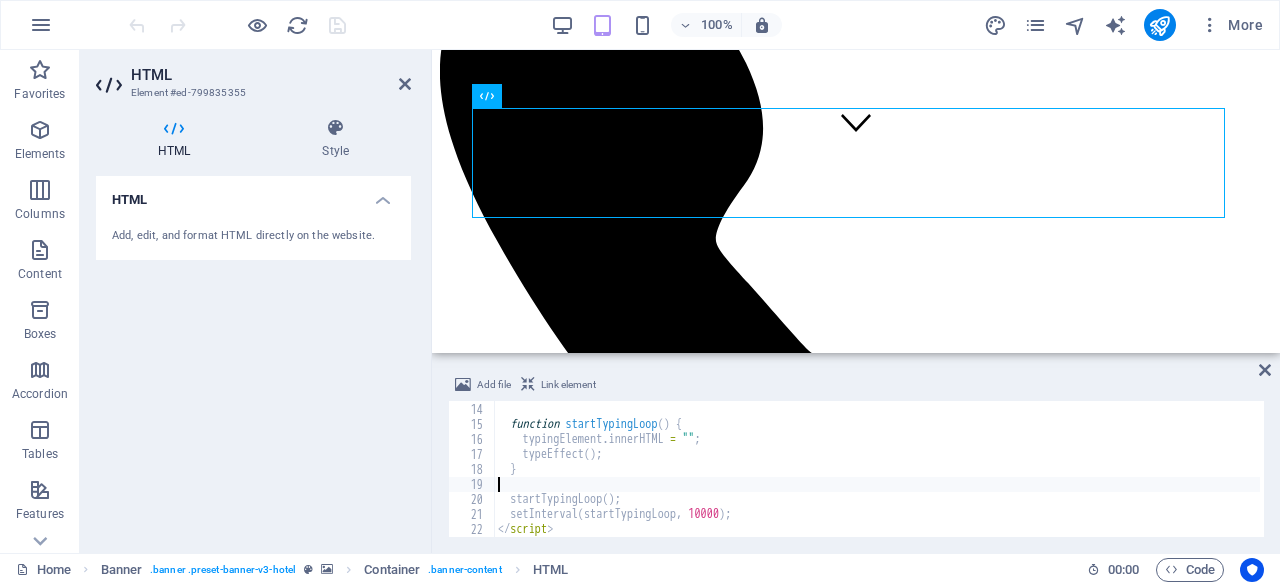 type on "}" 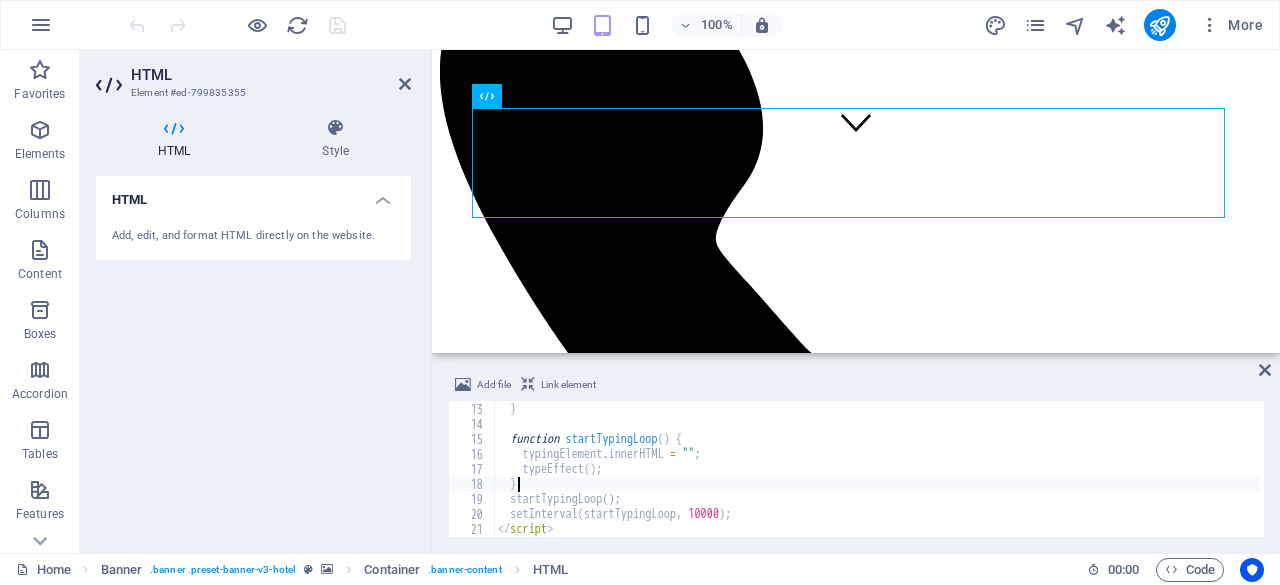 scroll, scrollTop: 179, scrollLeft: 0, axis: vertical 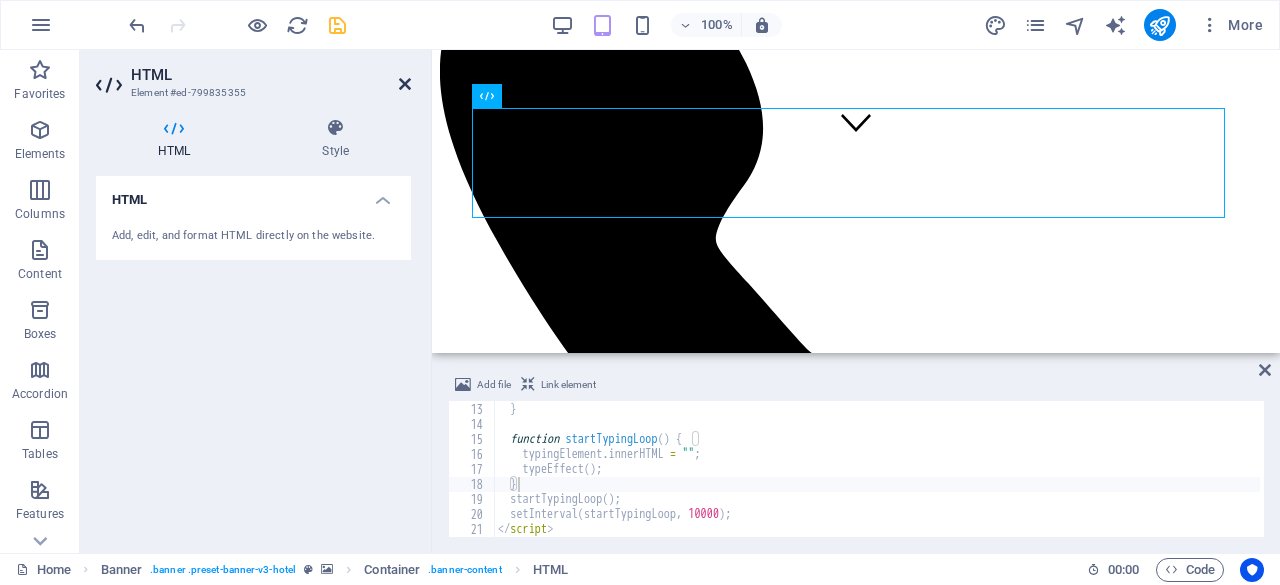 click at bounding box center (405, 84) 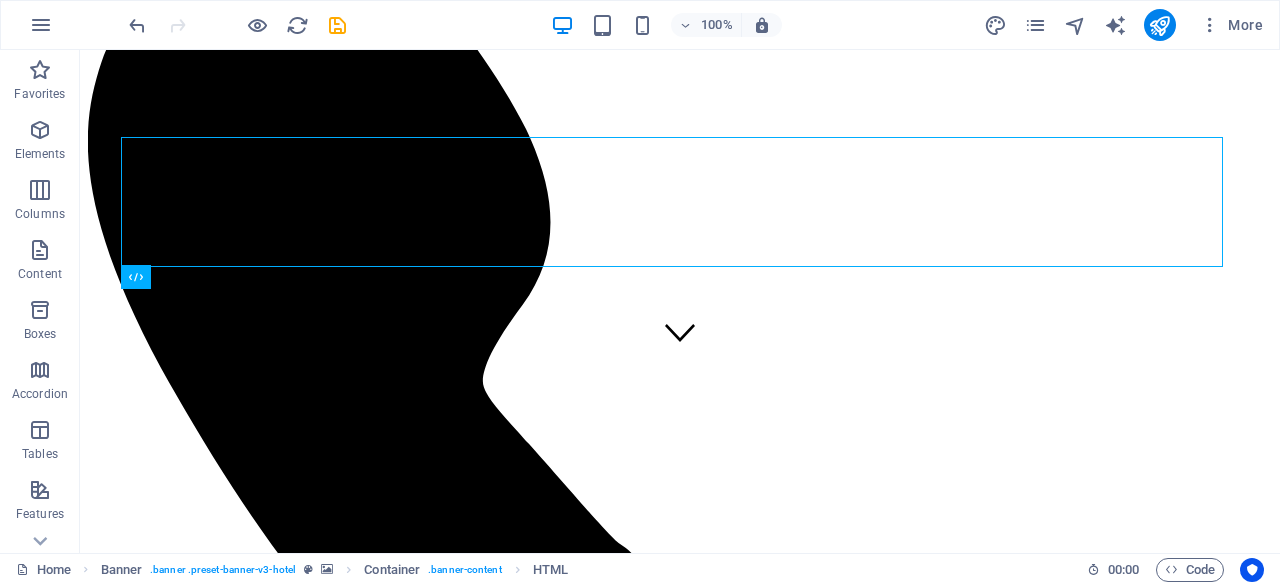 click at bounding box center [337, 25] 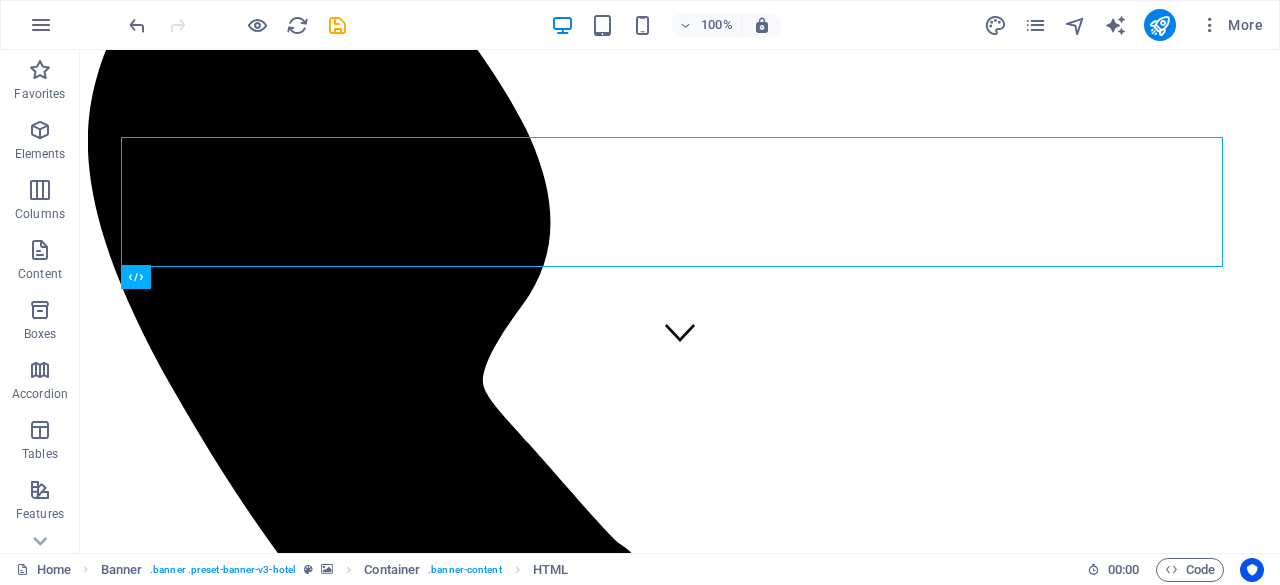 scroll, scrollTop: 174, scrollLeft: 0, axis: vertical 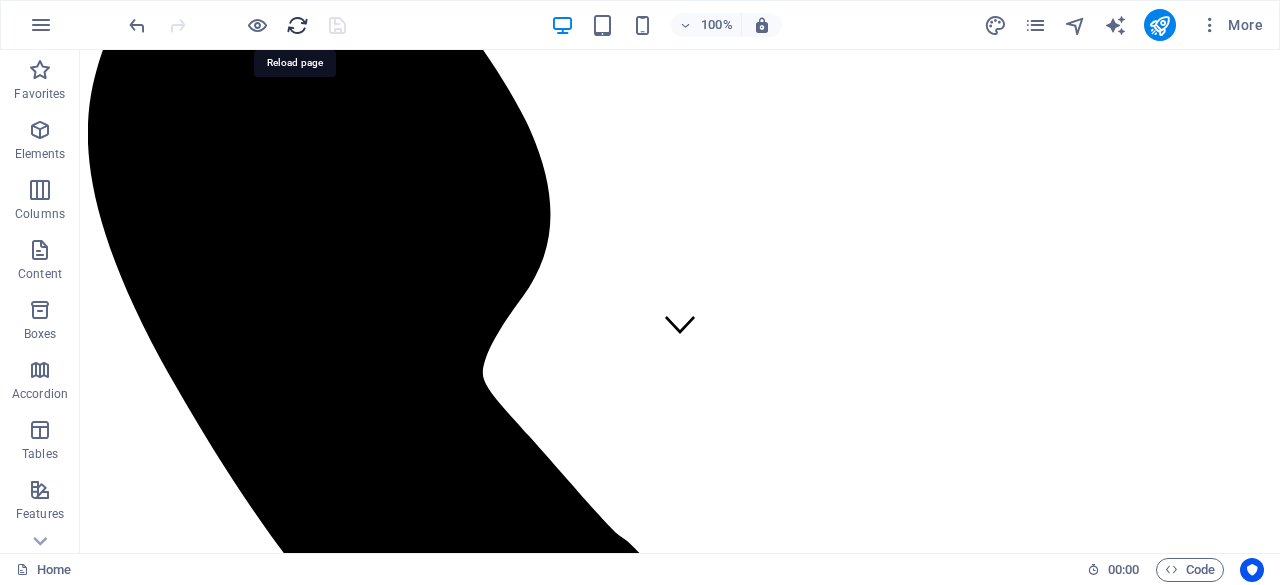 click at bounding box center (297, 25) 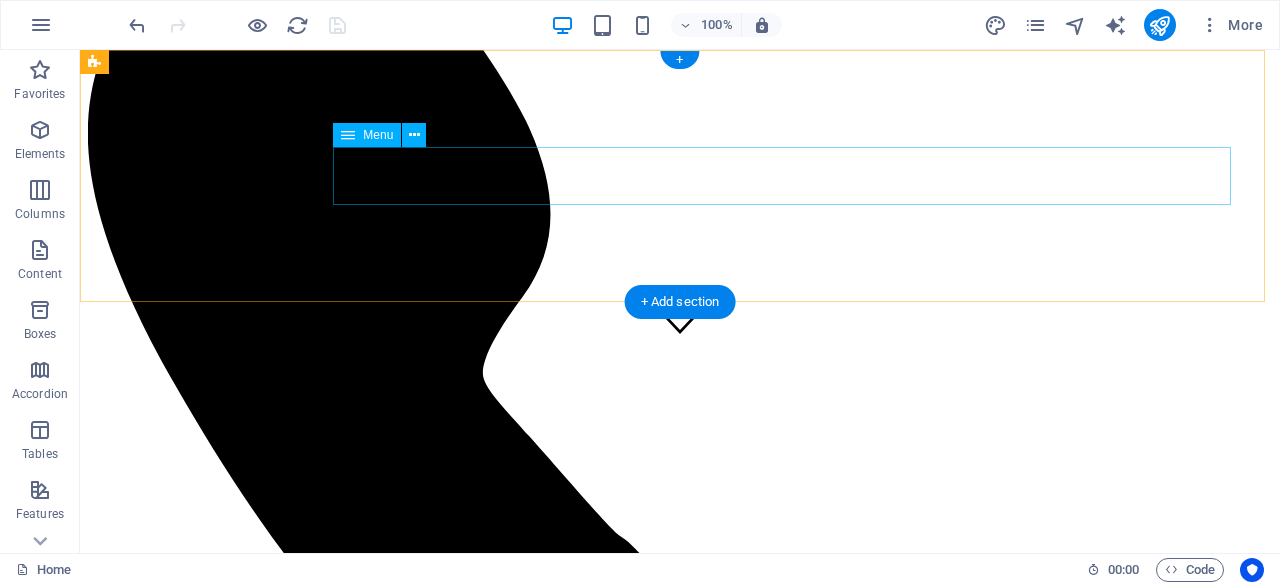 scroll, scrollTop: 0, scrollLeft: 0, axis: both 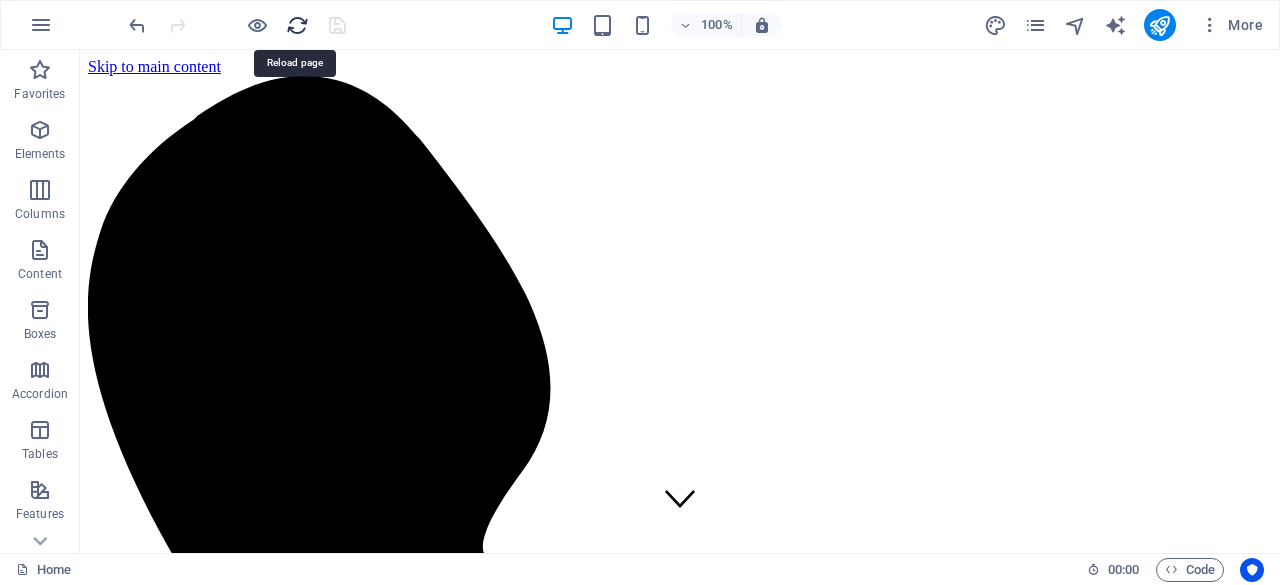 click at bounding box center [297, 25] 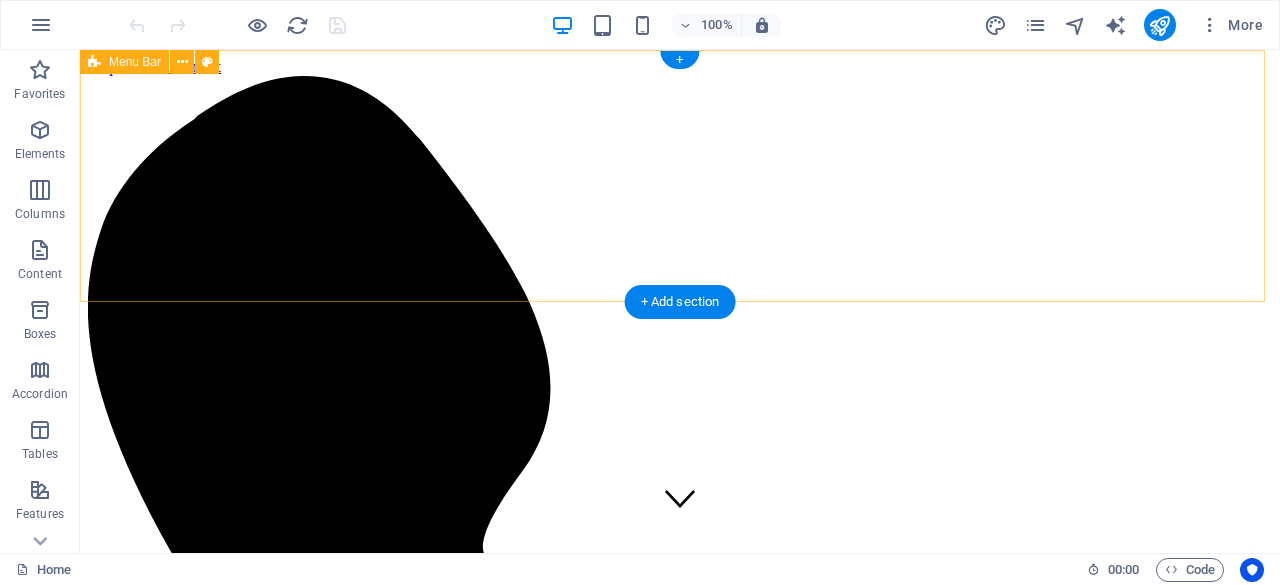 scroll, scrollTop: 0, scrollLeft: 0, axis: both 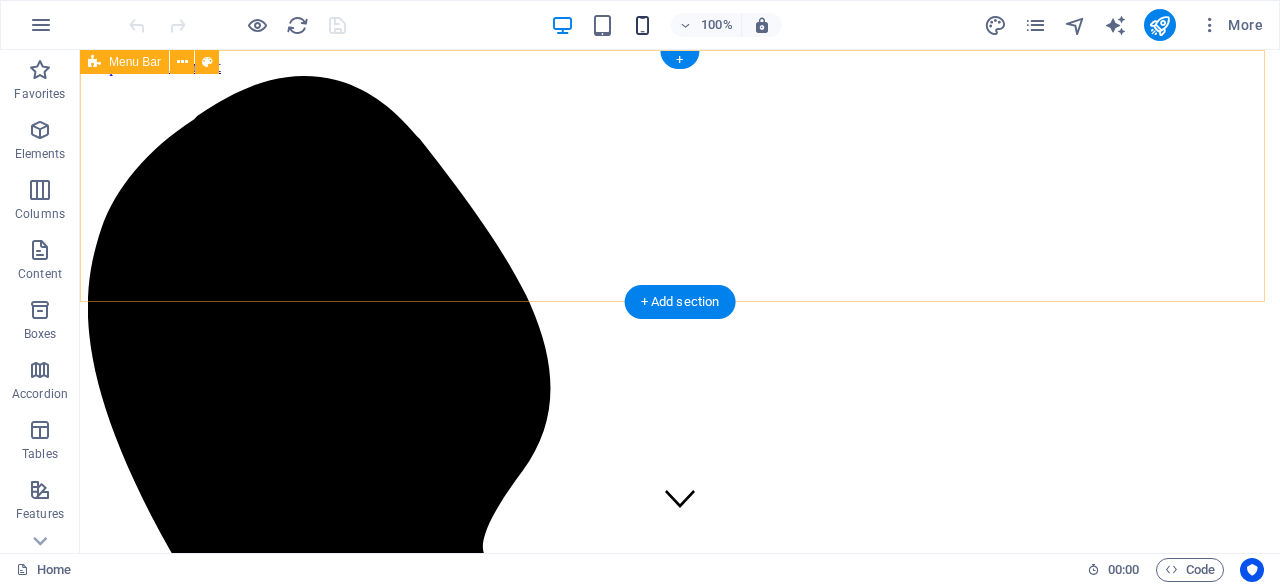 click at bounding box center (642, 25) 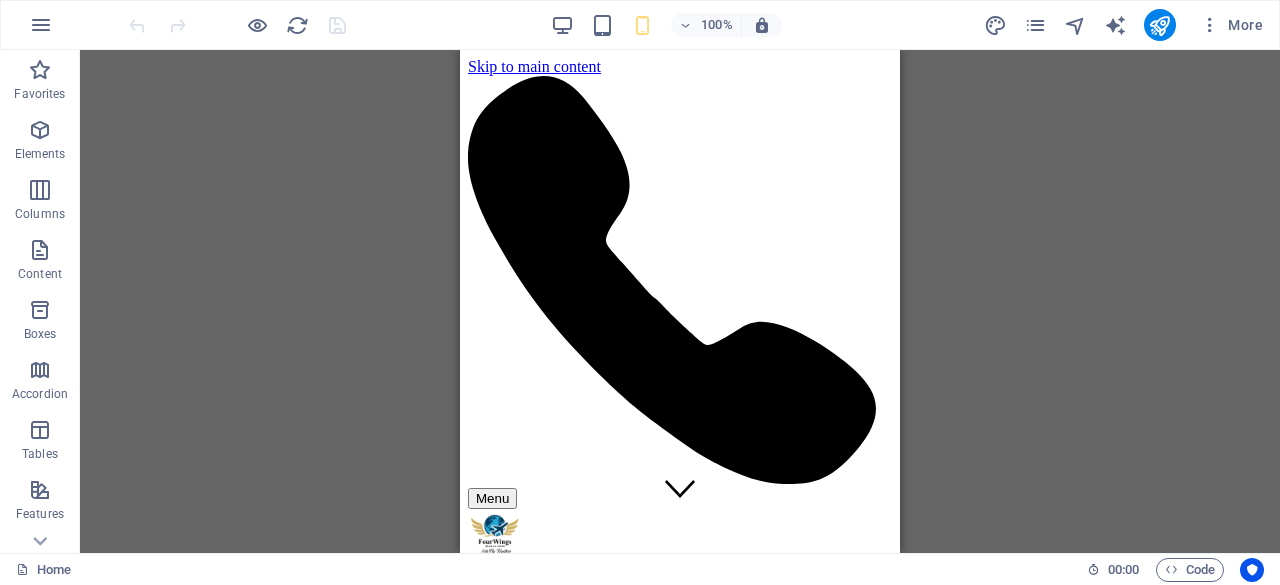drag, startPoint x: 1171, startPoint y: 105, endPoint x: 1118, endPoint y: 111, distance: 53.338543 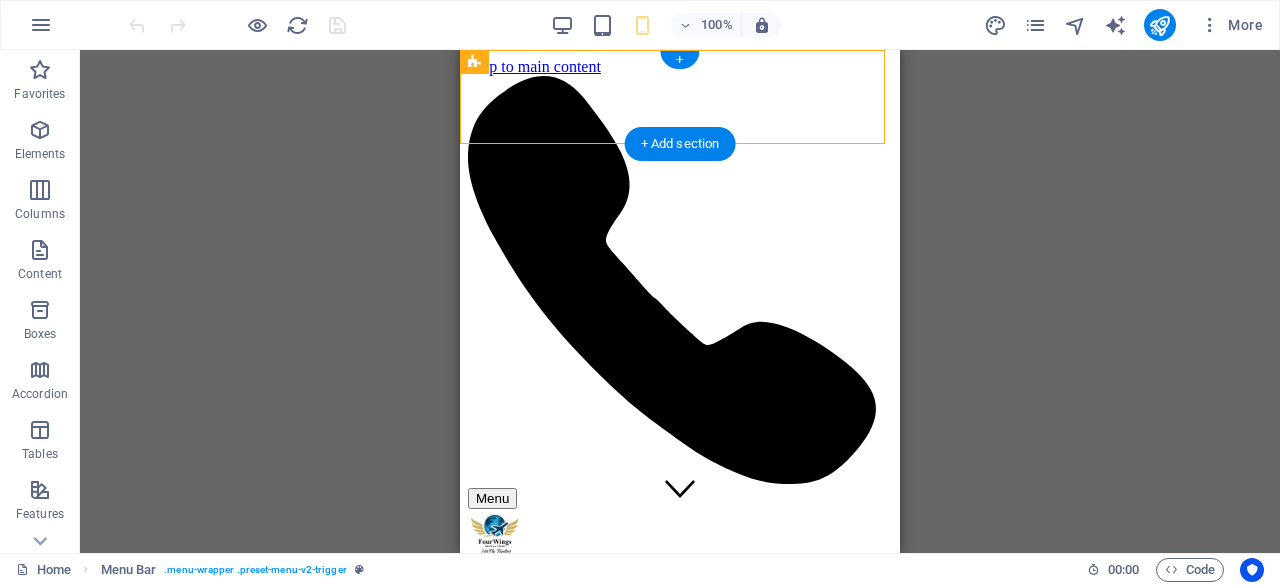drag, startPoint x: 850, startPoint y: 101, endPoint x: 488, endPoint y: 97, distance: 362.0221 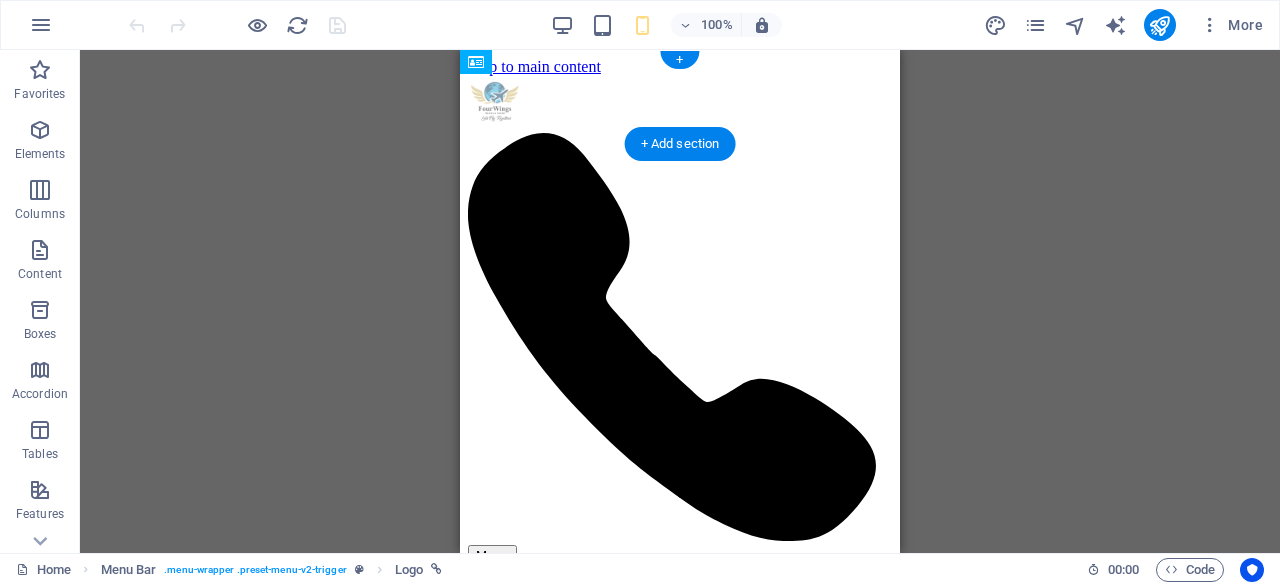 drag, startPoint x: 844, startPoint y: 90, endPoint x: 485, endPoint y: 103, distance: 359.2353 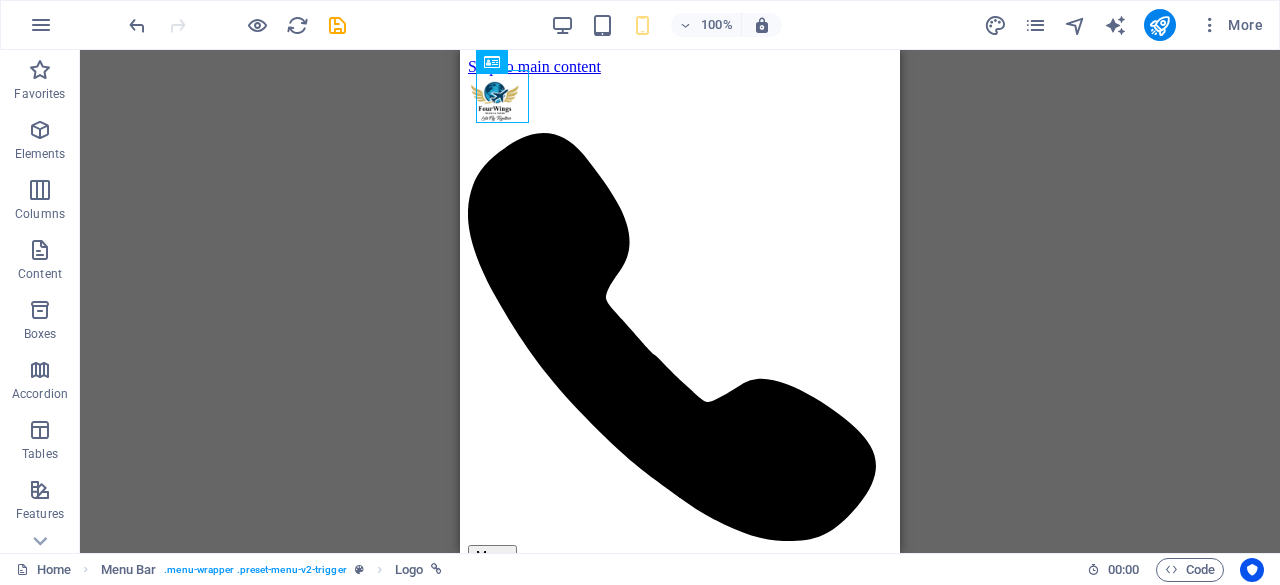 click at bounding box center (337, 25) 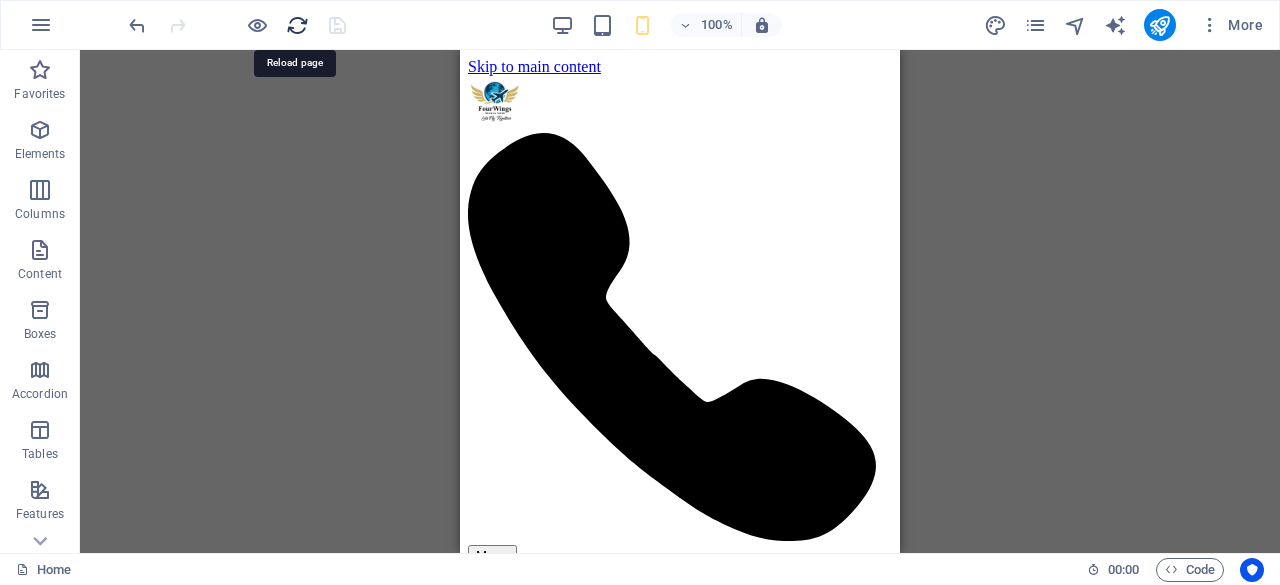 click at bounding box center [297, 25] 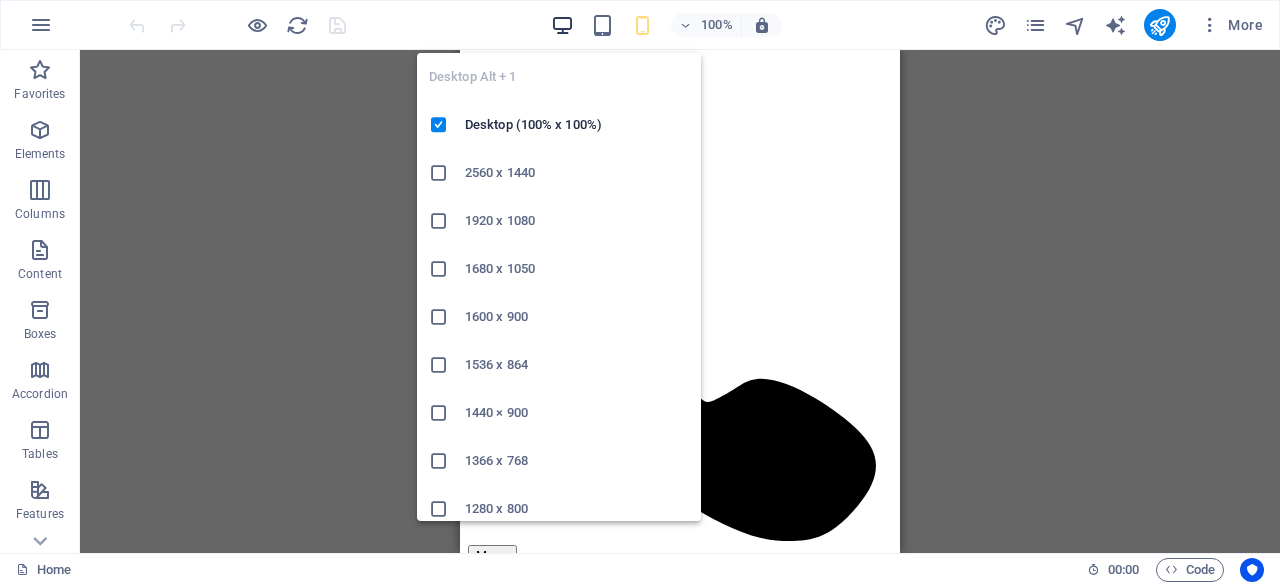 scroll, scrollTop: 0, scrollLeft: 0, axis: both 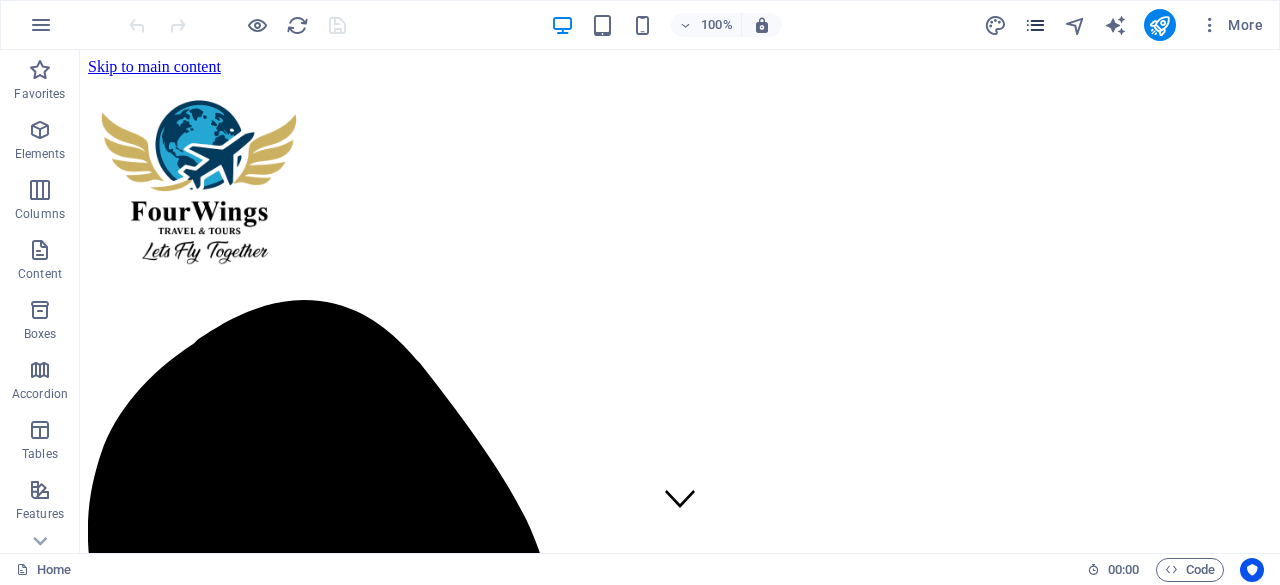 drag, startPoint x: 1019, startPoint y: 19, endPoint x: 1035, endPoint y: 24, distance: 16.763054 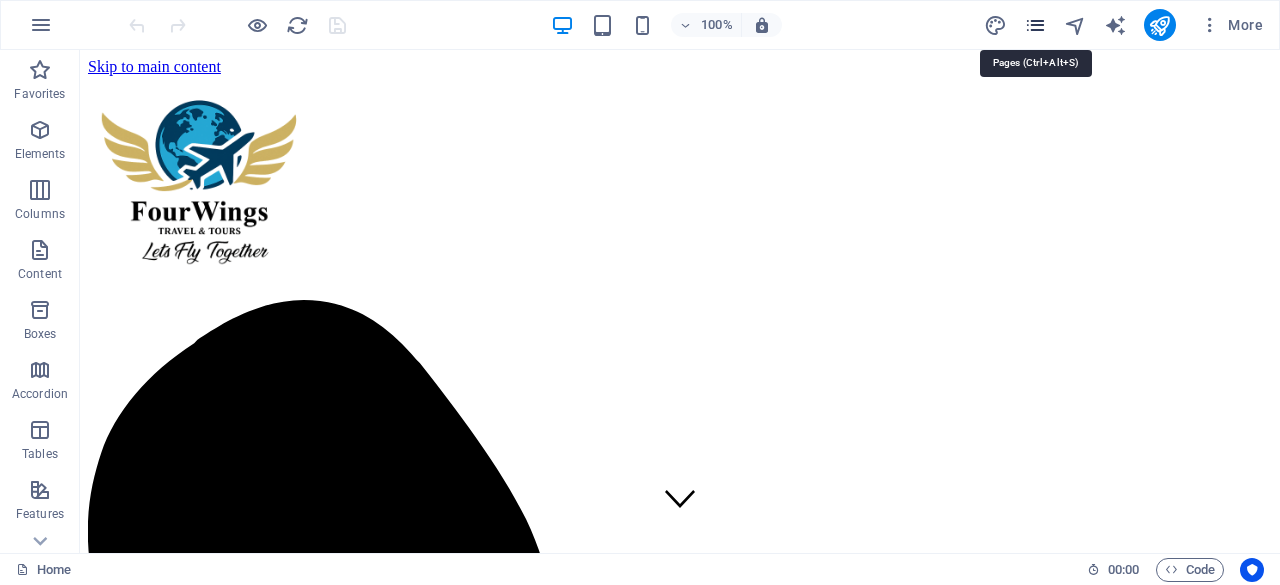 click at bounding box center (1035, 25) 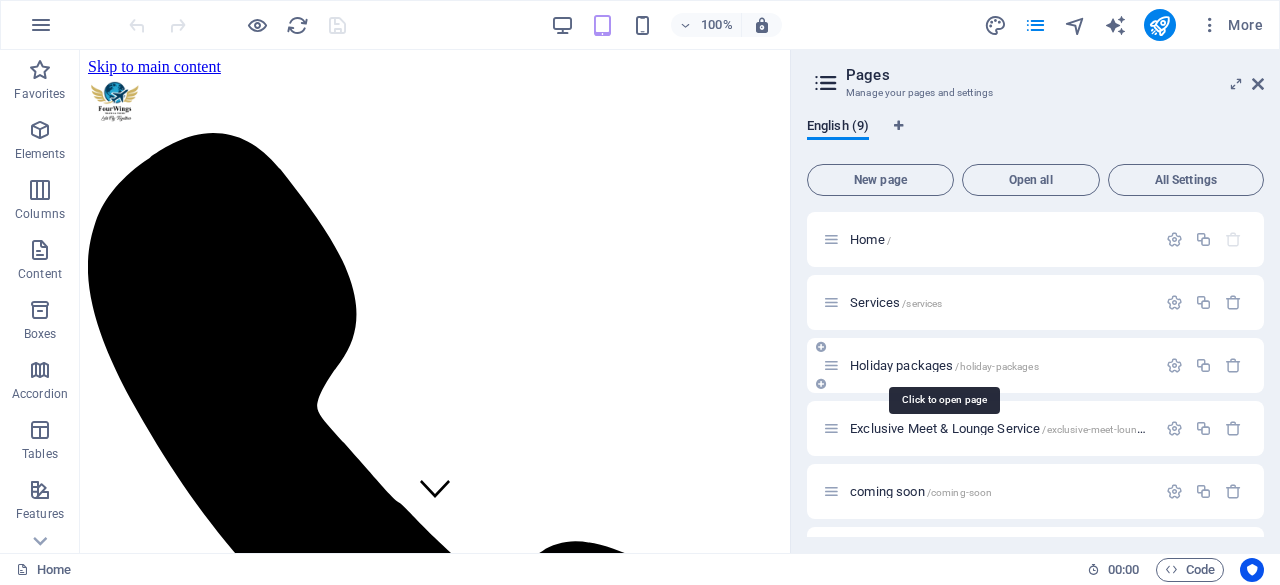 click on "Holiday packages /holiday-packages" at bounding box center [944, 365] 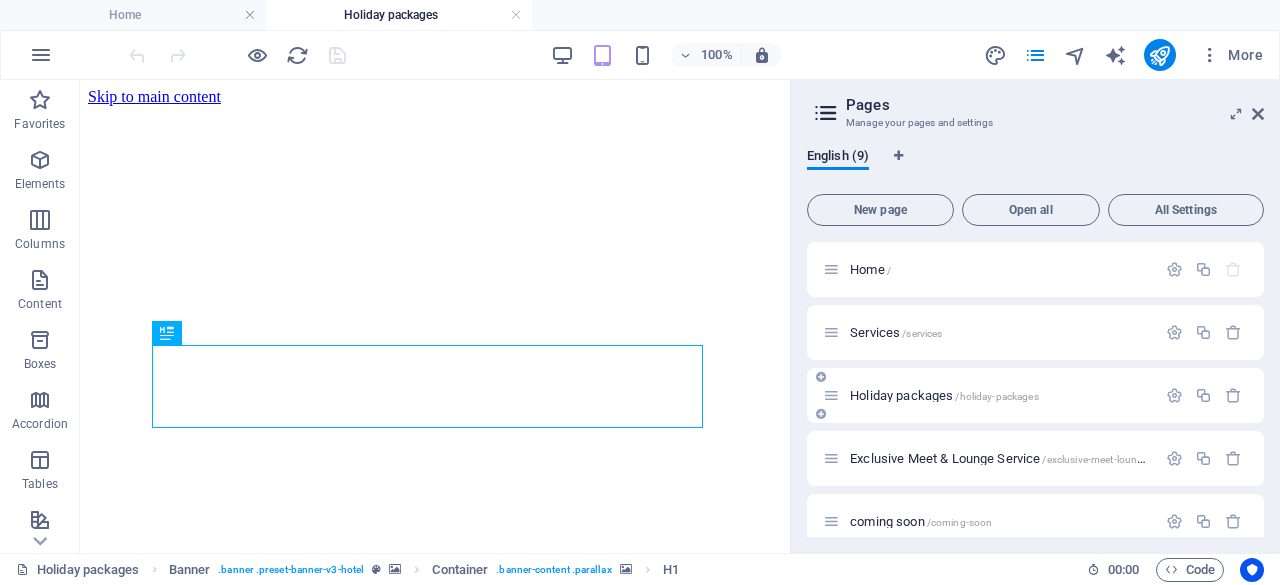 scroll, scrollTop: 0, scrollLeft: 0, axis: both 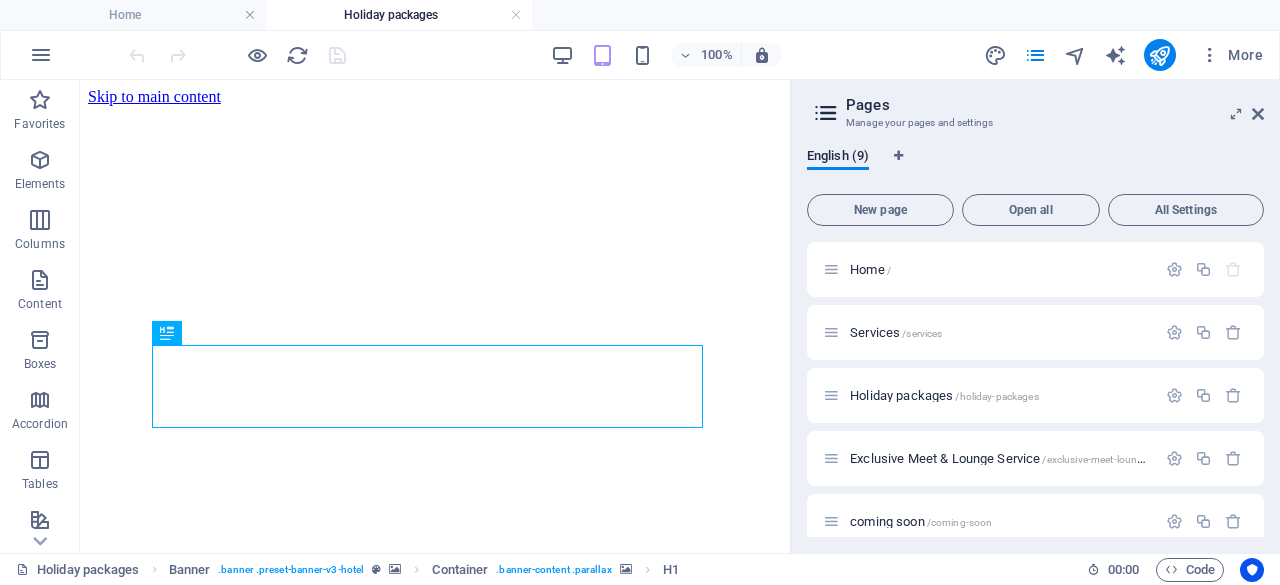 click on "Pages" at bounding box center [1055, 105] 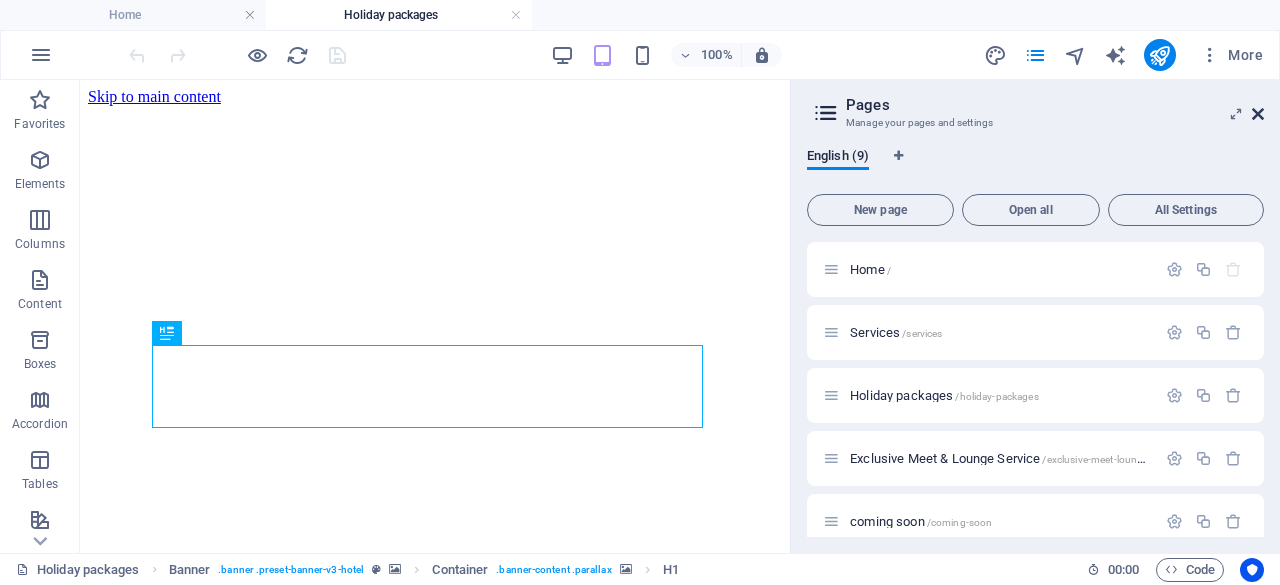 drag, startPoint x: 1252, startPoint y: 114, endPoint x: 345, endPoint y: 47, distance: 909.47125 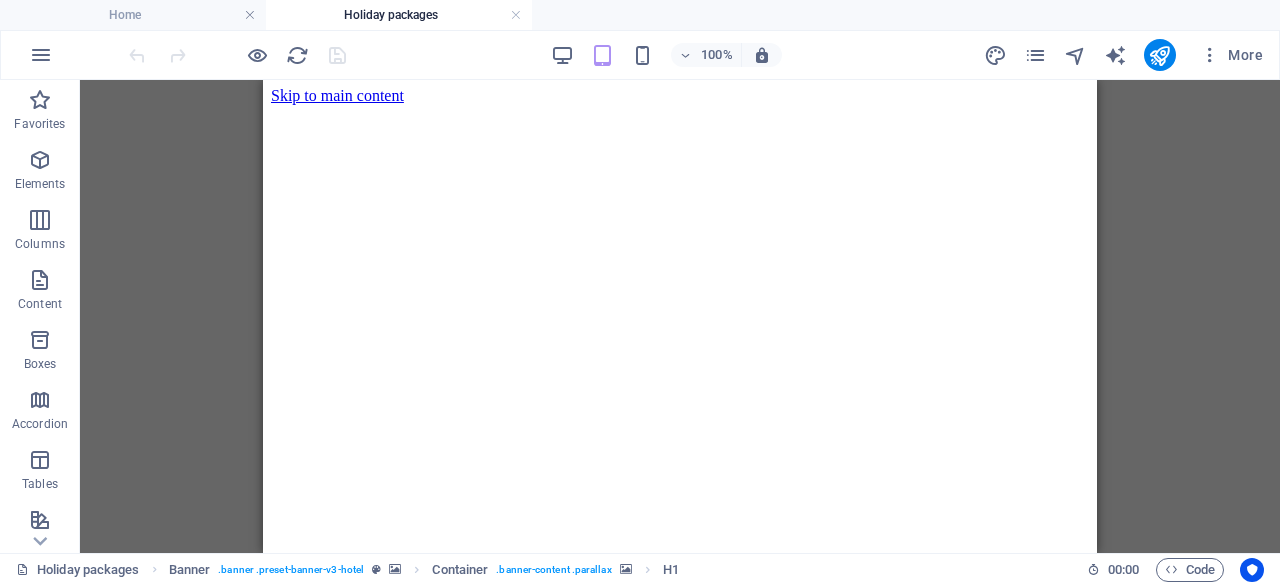 scroll, scrollTop: 666, scrollLeft: 0, axis: vertical 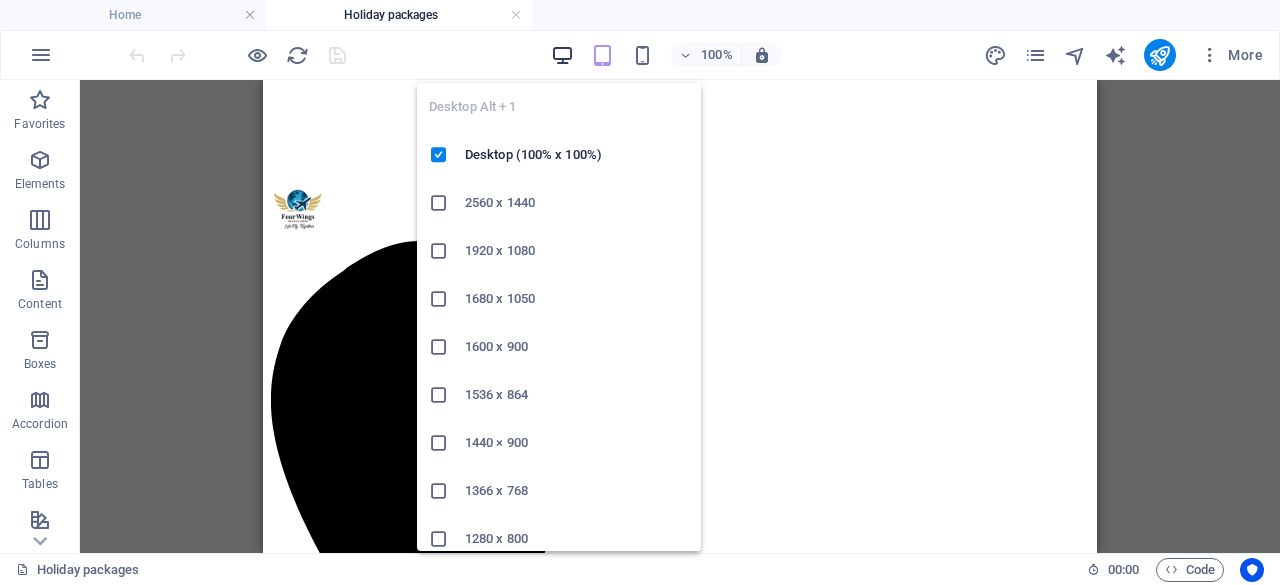 click at bounding box center [562, 55] 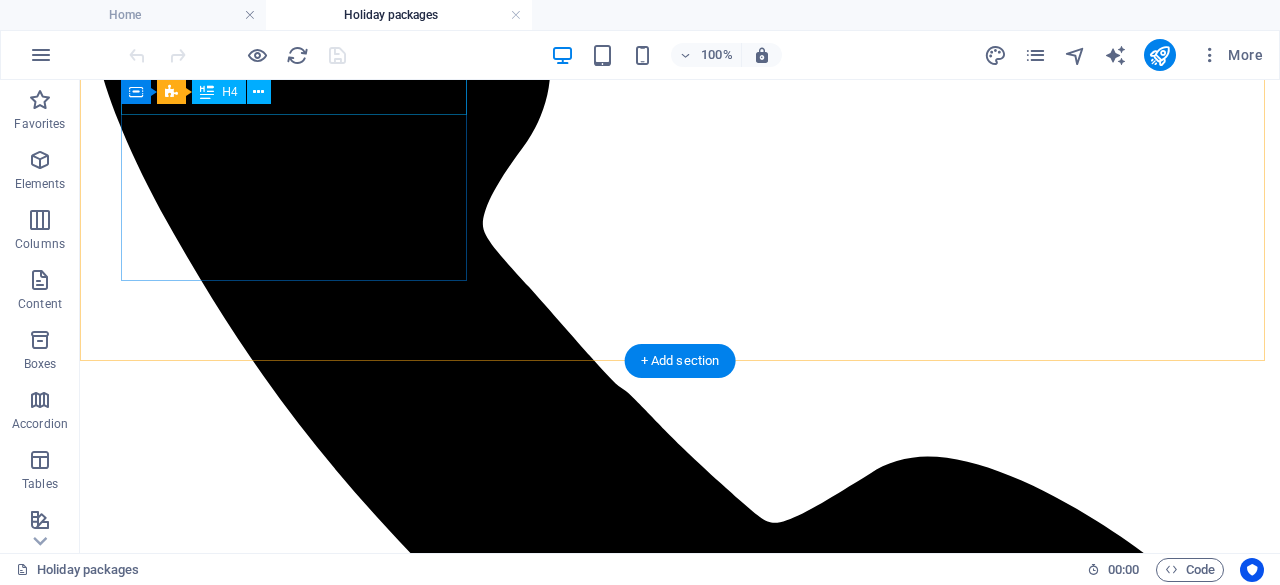 scroll, scrollTop: 933, scrollLeft: 0, axis: vertical 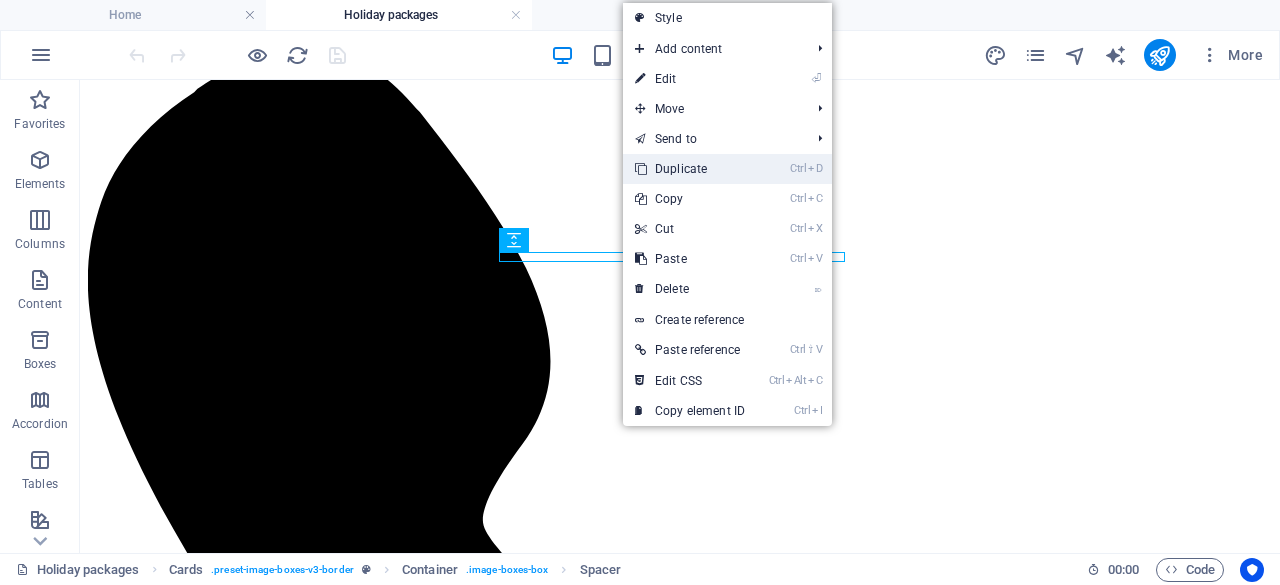 click on "Ctrl D  Duplicate" at bounding box center [690, 169] 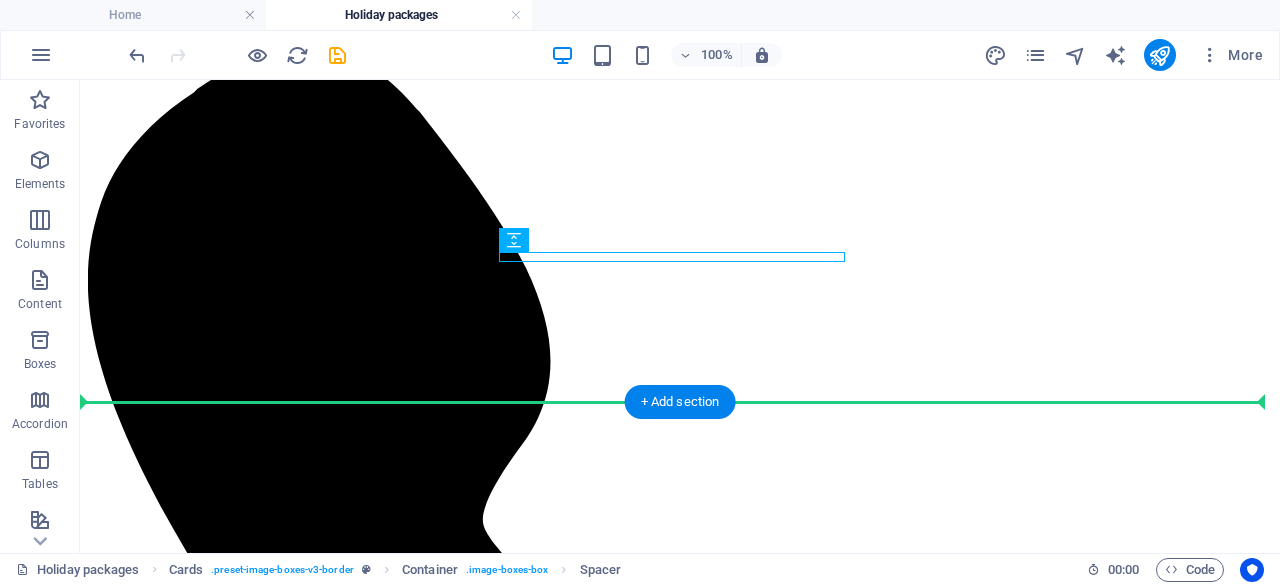 drag, startPoint x: 614, startPoint y: 277, endPoint x: 542, endPoint y: 351, distance: 103.24728 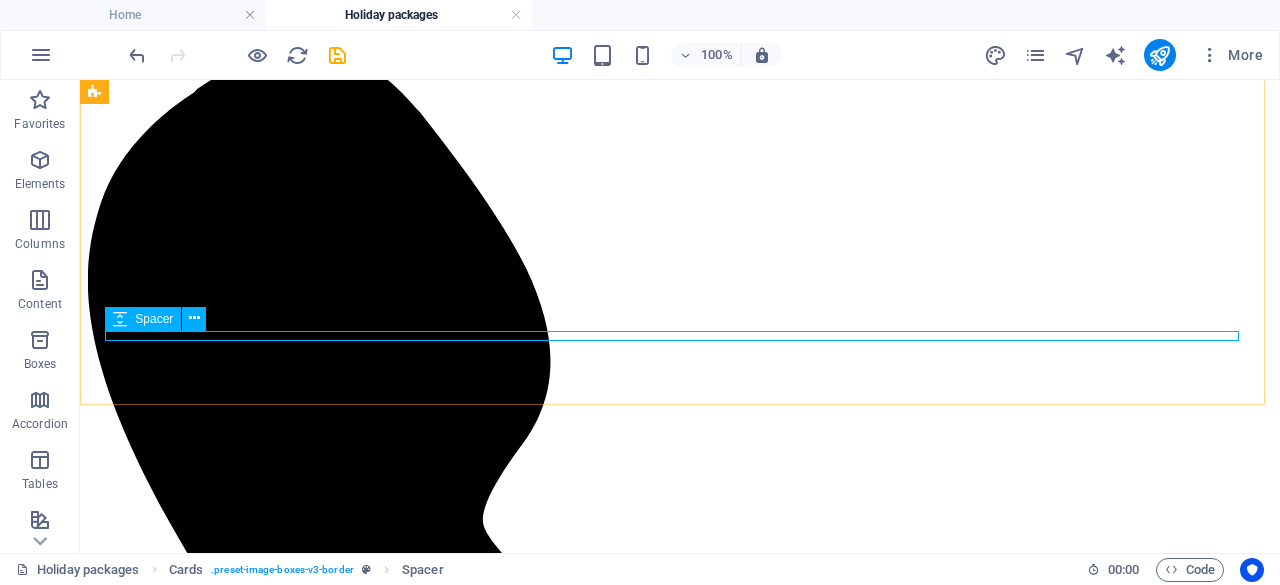 click on "Spacer" at bounding box center [143, 319] 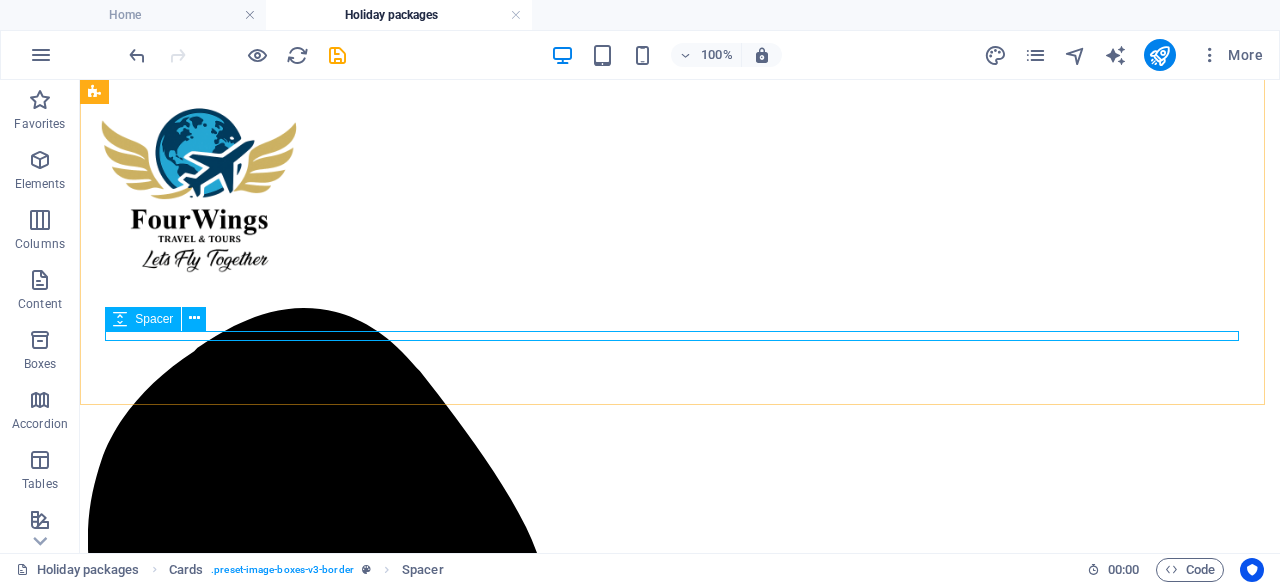 select on "px" 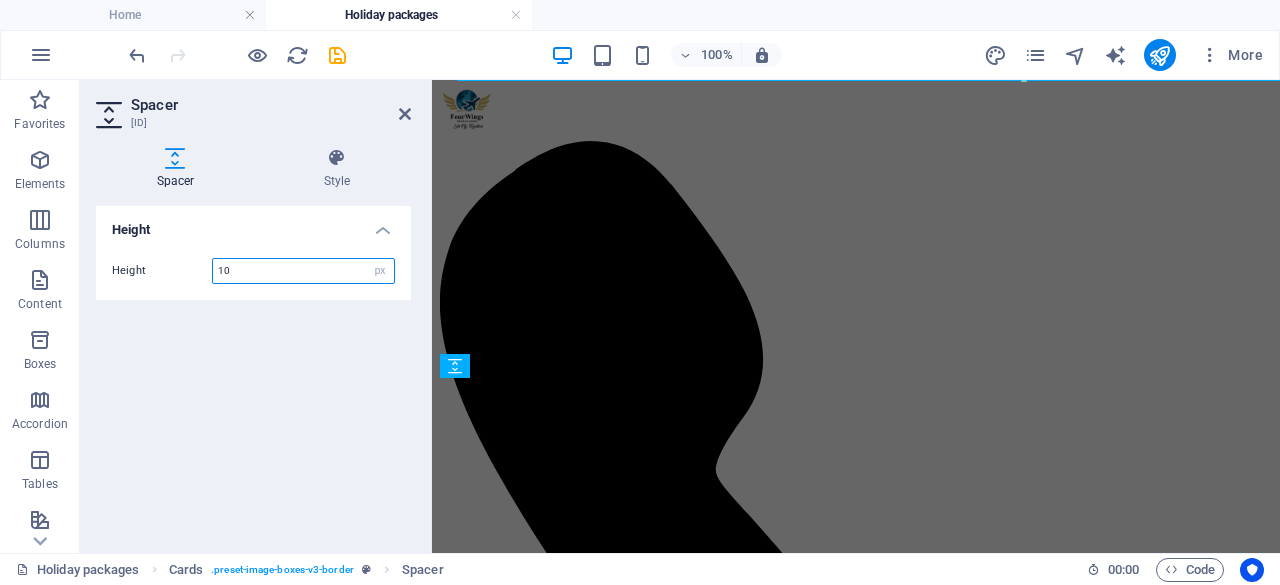 click on "10" at bounding box center (303, 271) 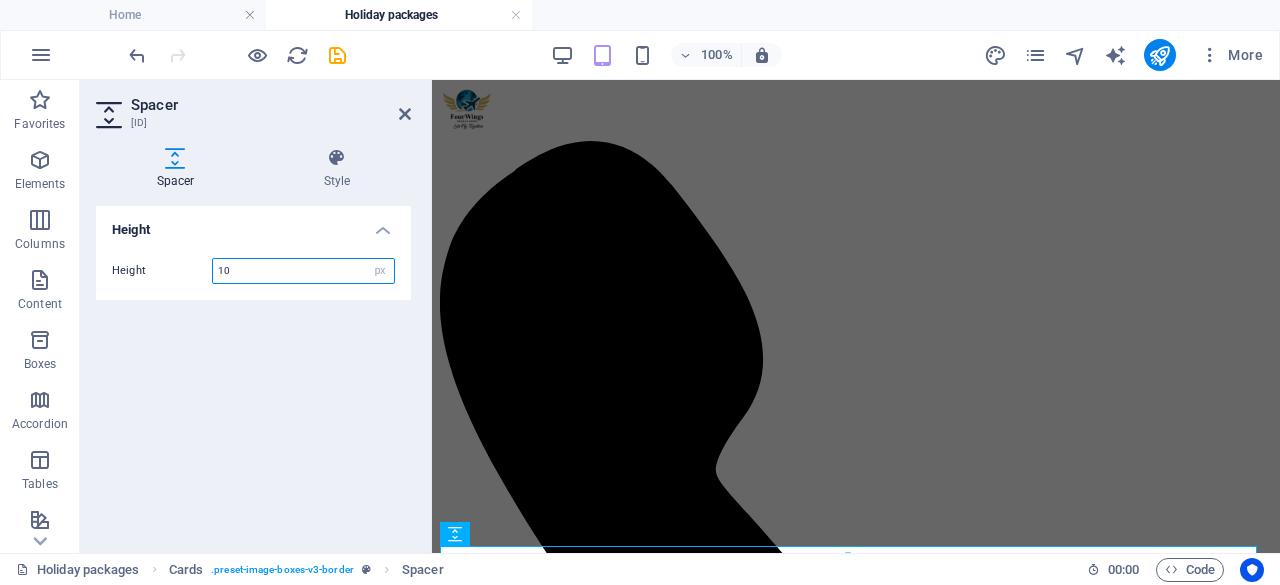 click on "10" at bounding box center (303, 271) 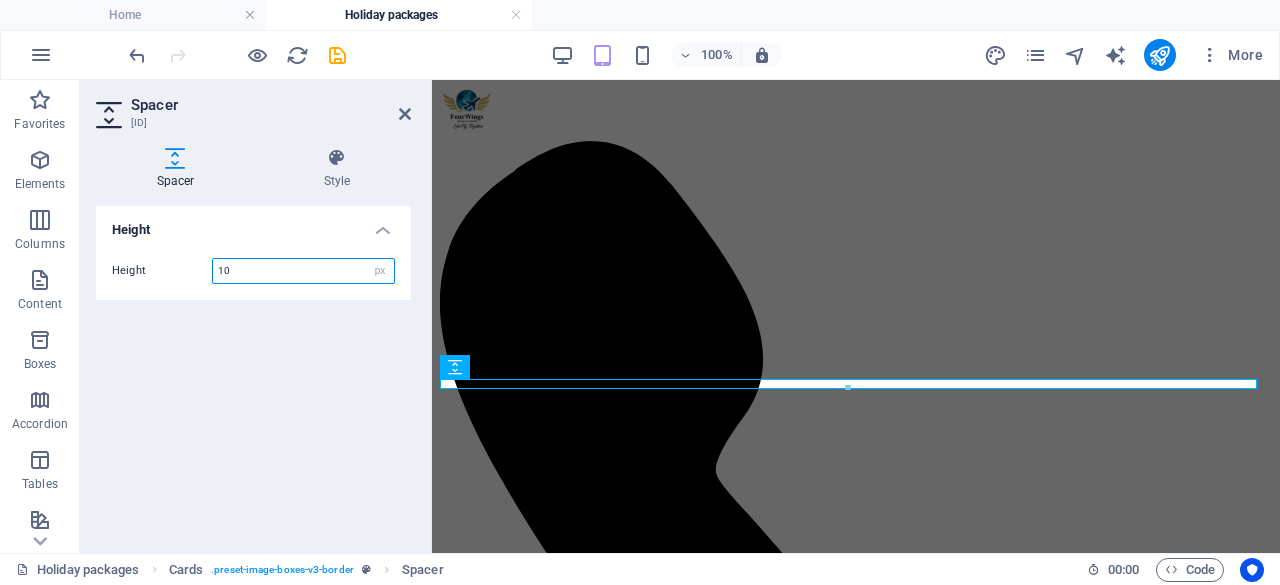 scroll, scrollTop: 1025, scrollLeft: 0, axis: vertical 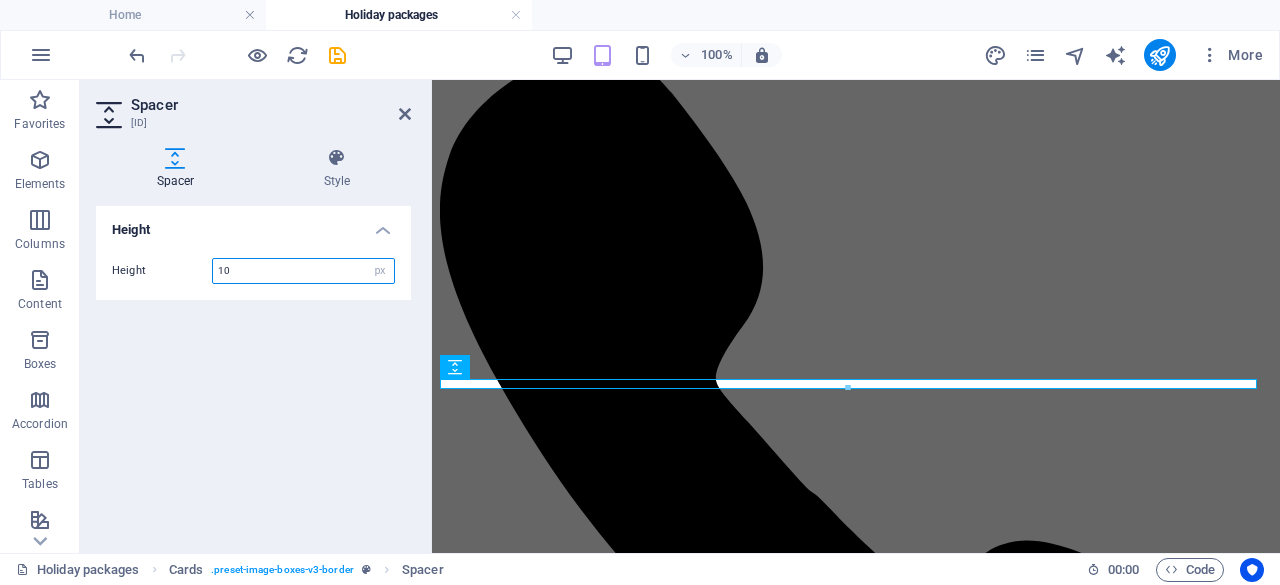 type on "1" 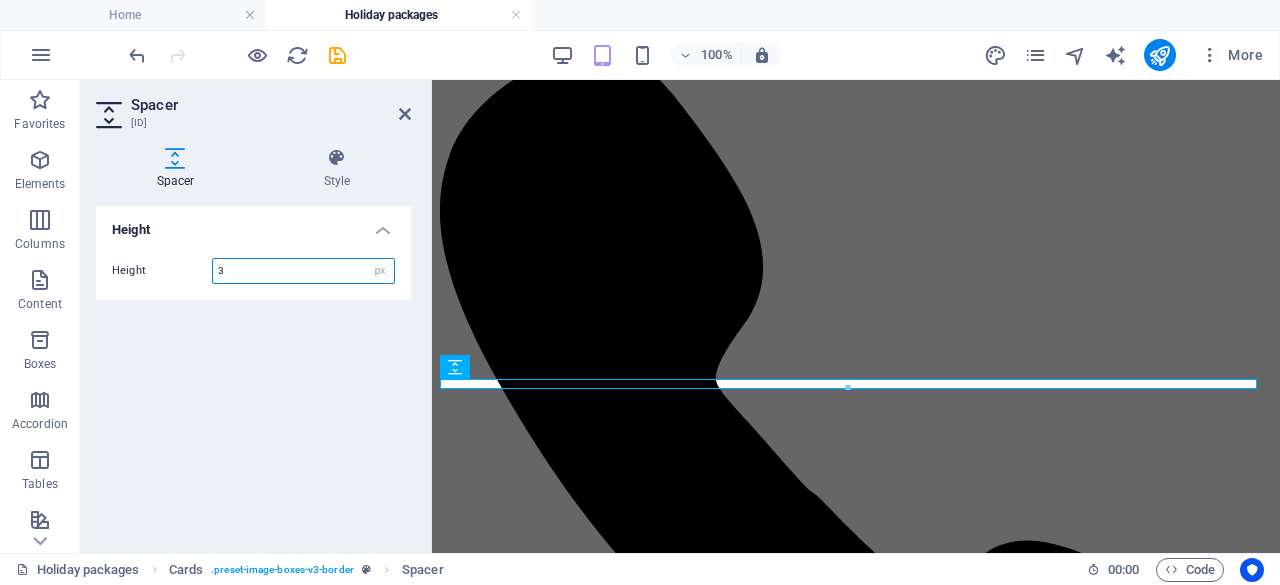 type on "30" 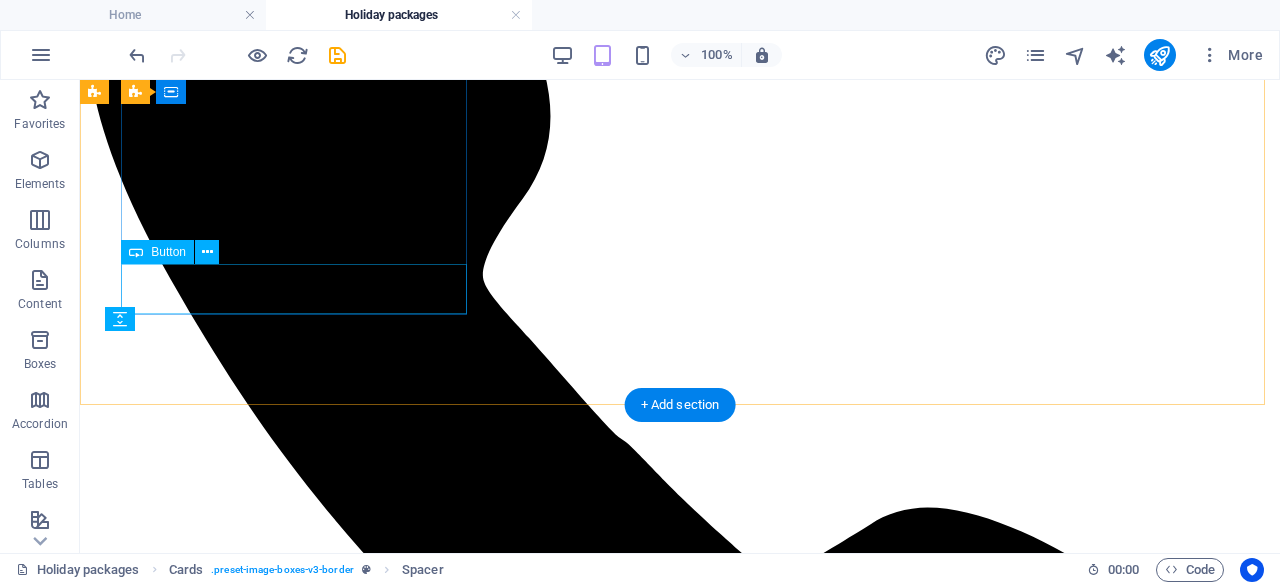 scroll, scrollTop: 933, scrollLeft: 0, axis: vertical 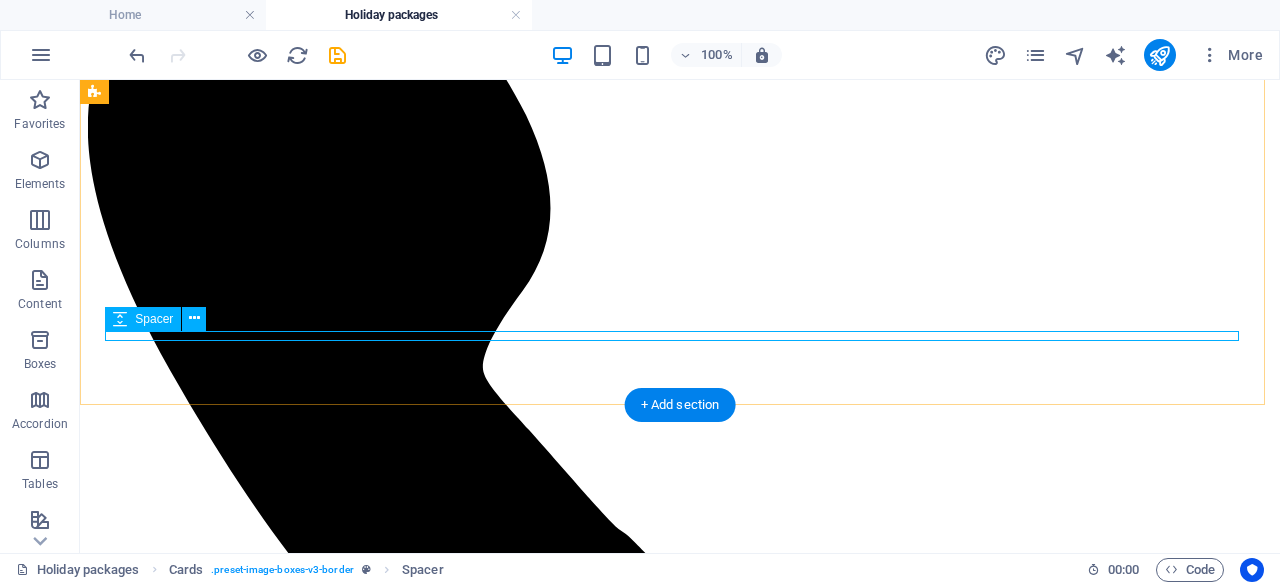click at bounding box center (680, 4450) 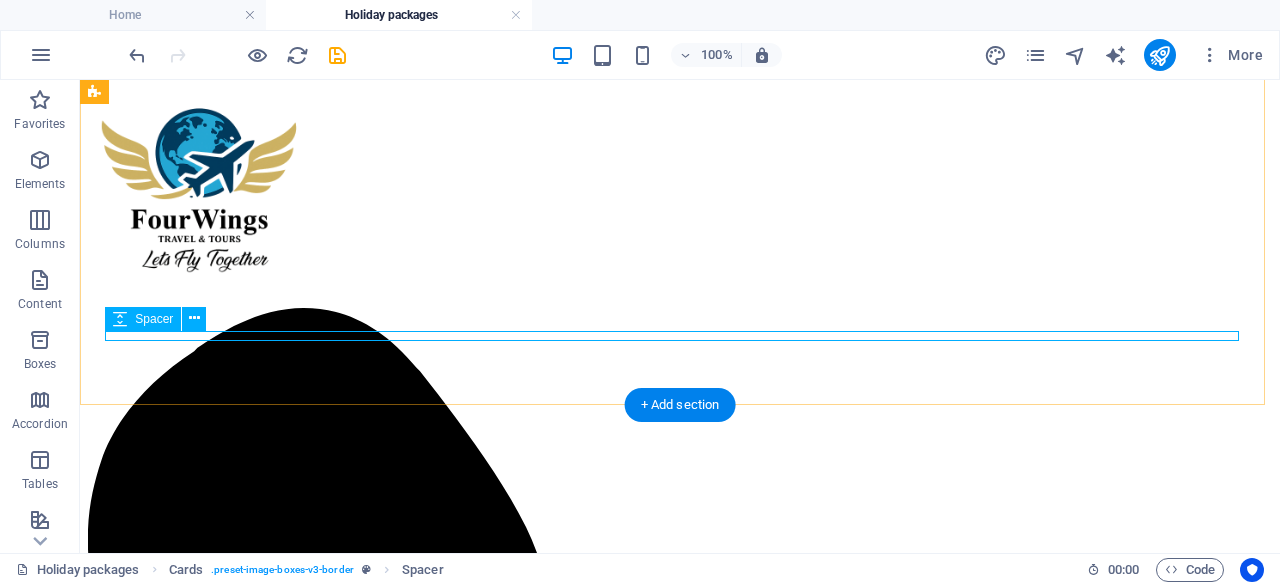 select on "px" 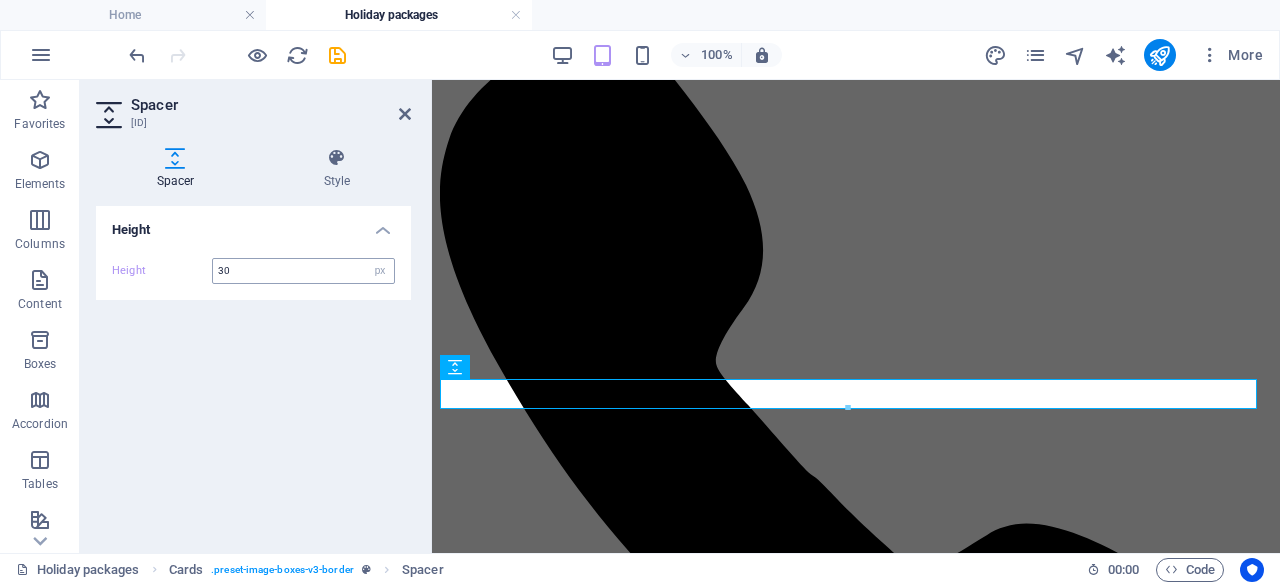 scroll, scrollTop: 1025, scrollLeft: 0, axis: vertical 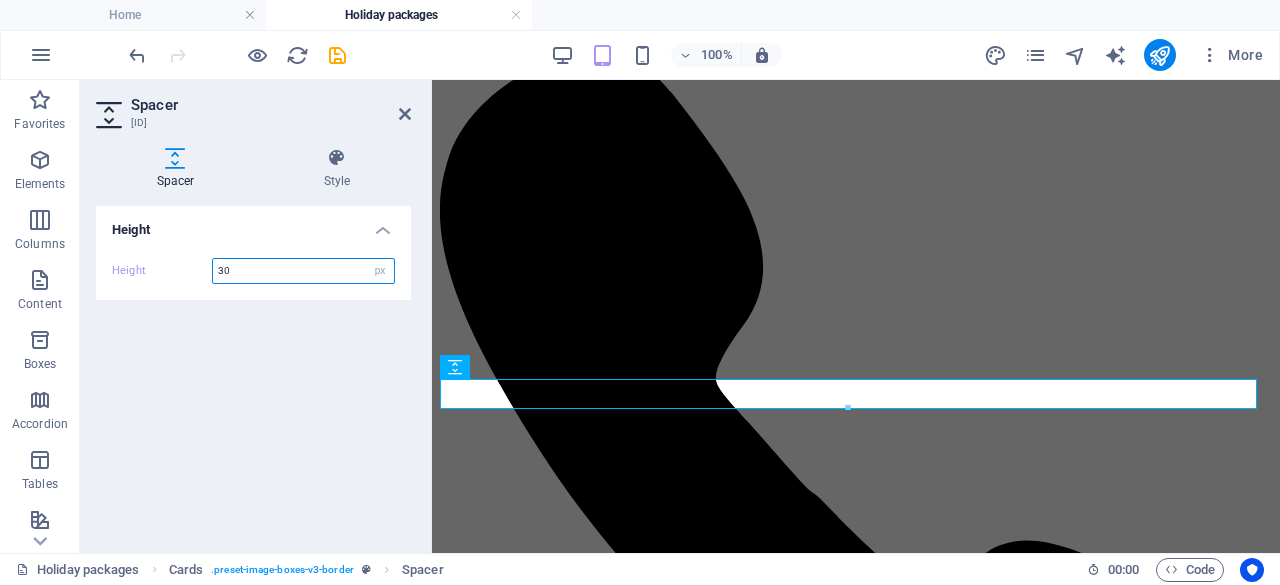 click on "30" at bounding box center [303, 271] 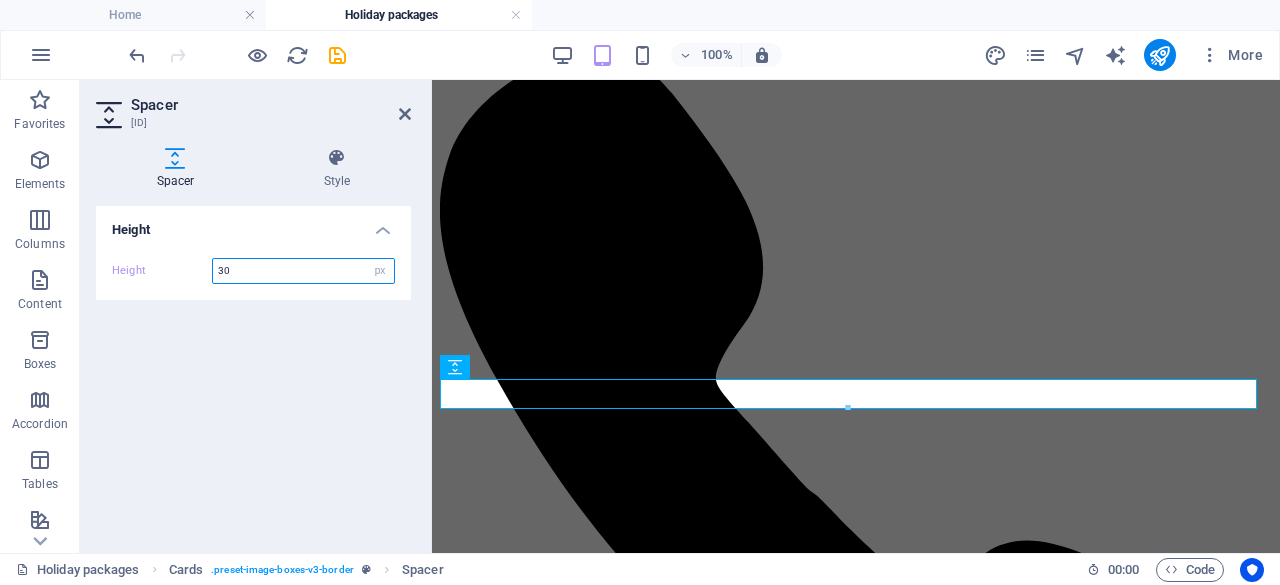 type on "3" 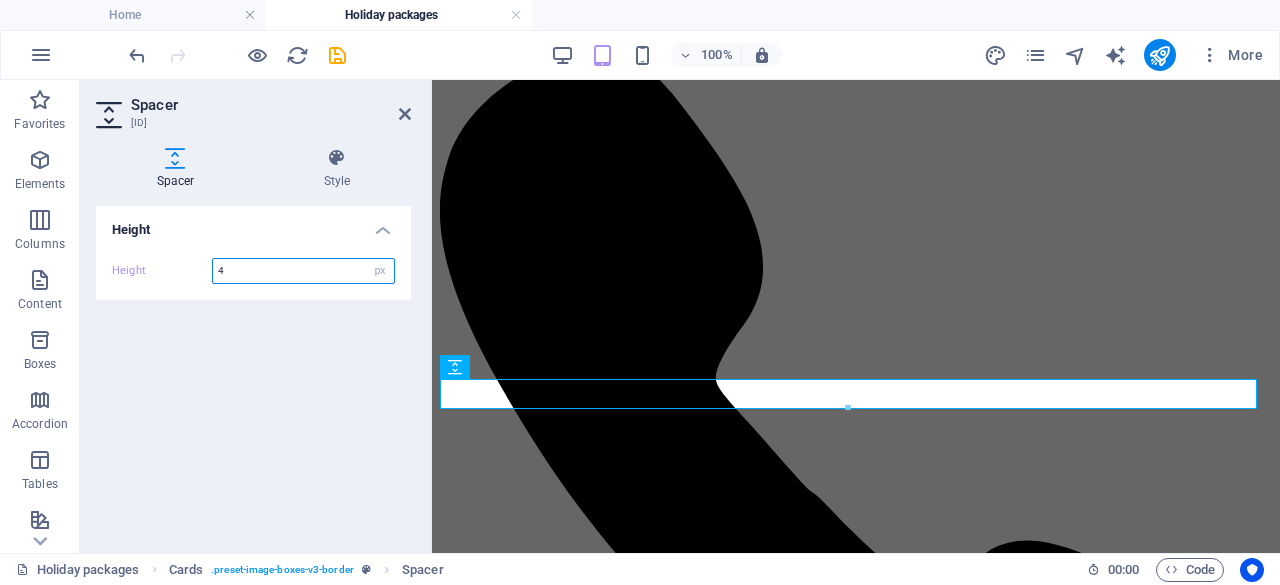 type on "40" 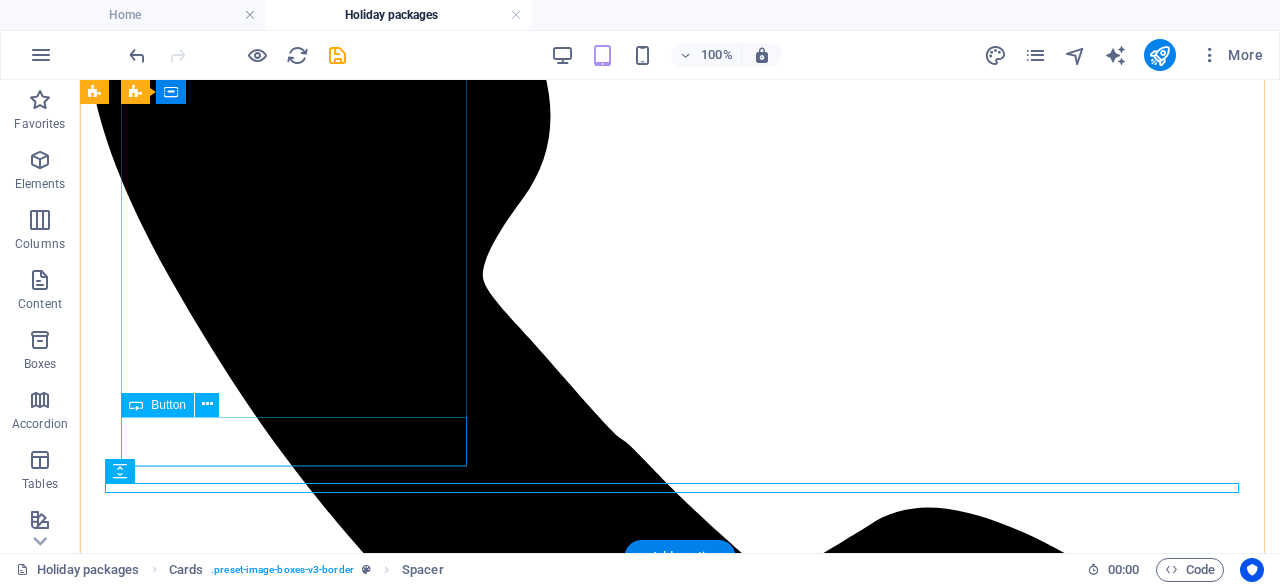 scroll, scrollTop: 933, scrollLeft: 0, axis: vertical 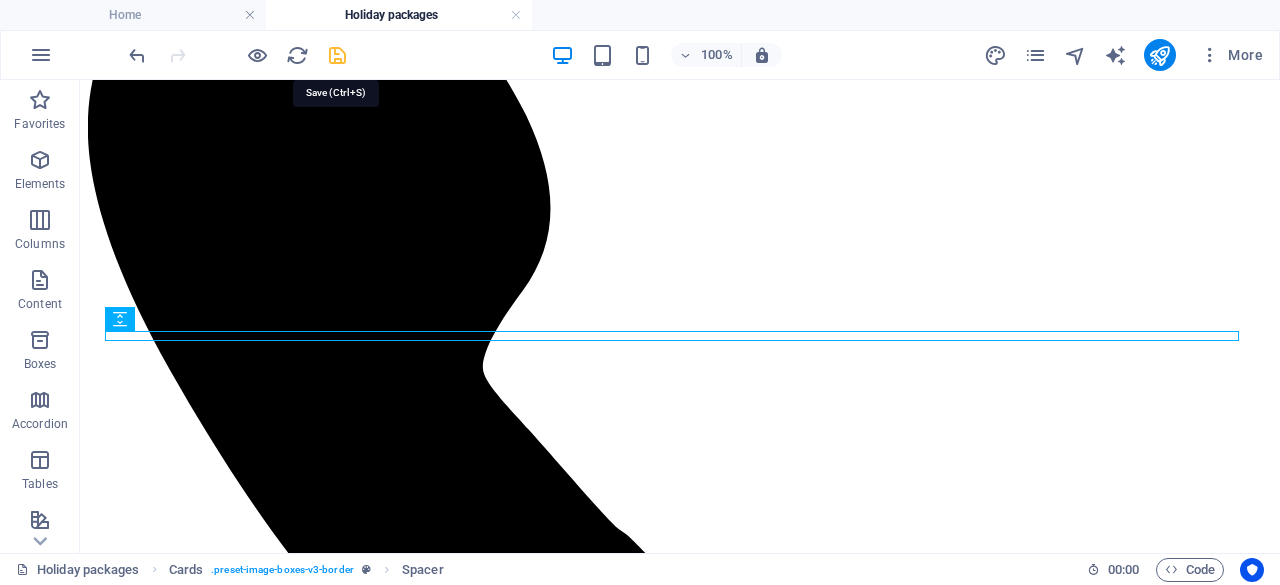 click at bounding box center [337, 55] 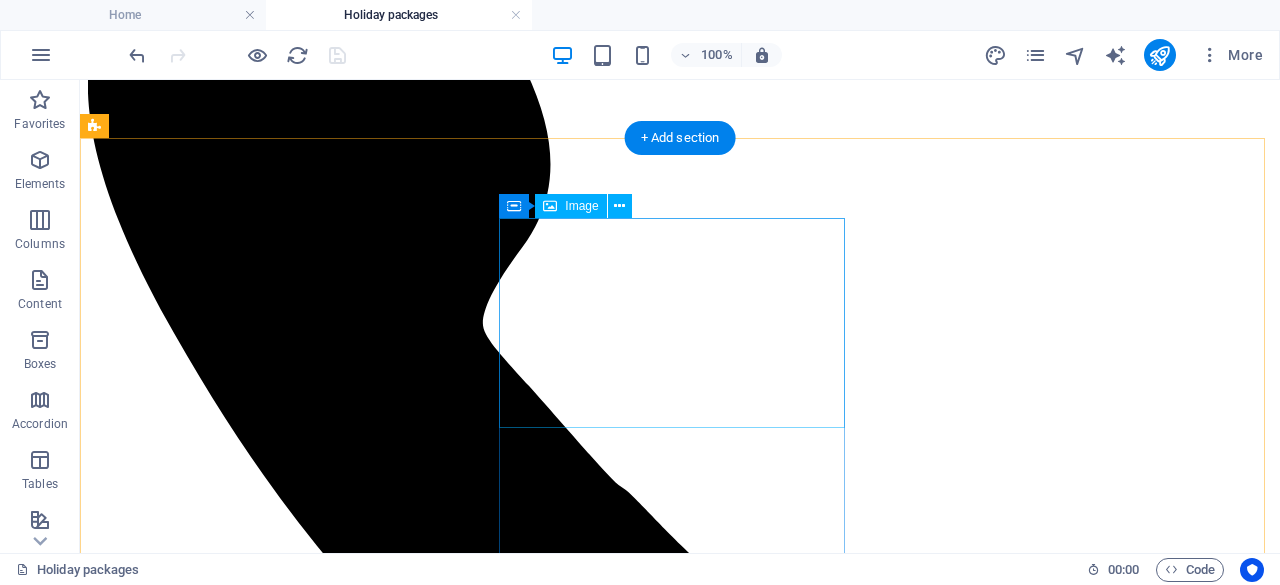 scroll, scrollTop: 1200, scrollLeft: 0, axis: vertical 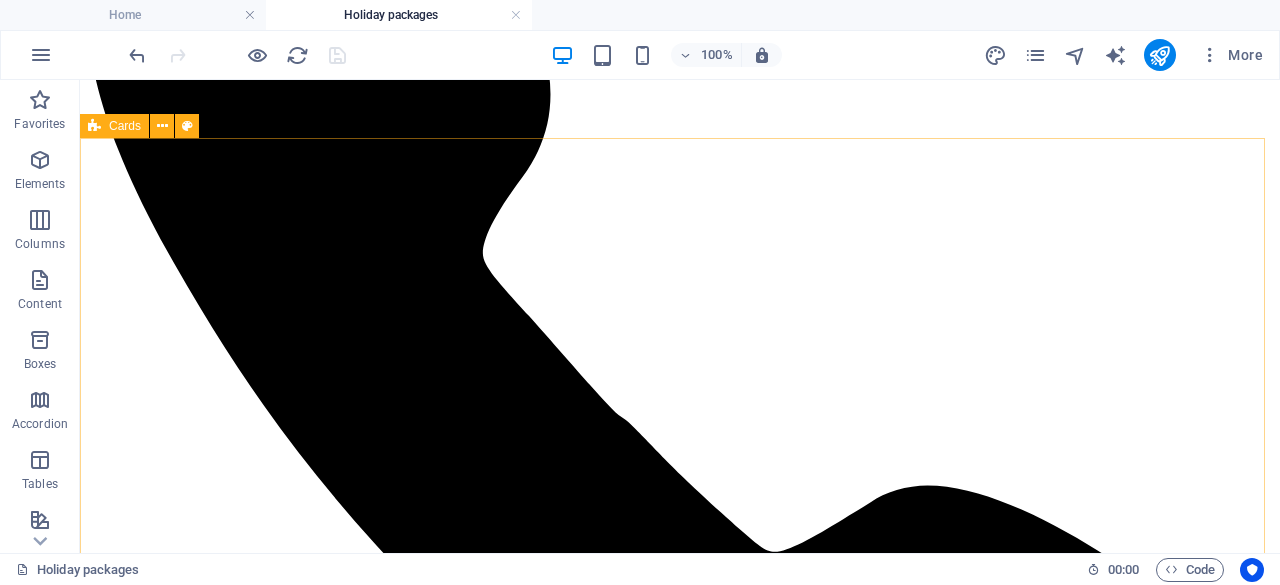 click on "Cards" at bounding box center (114, 126) 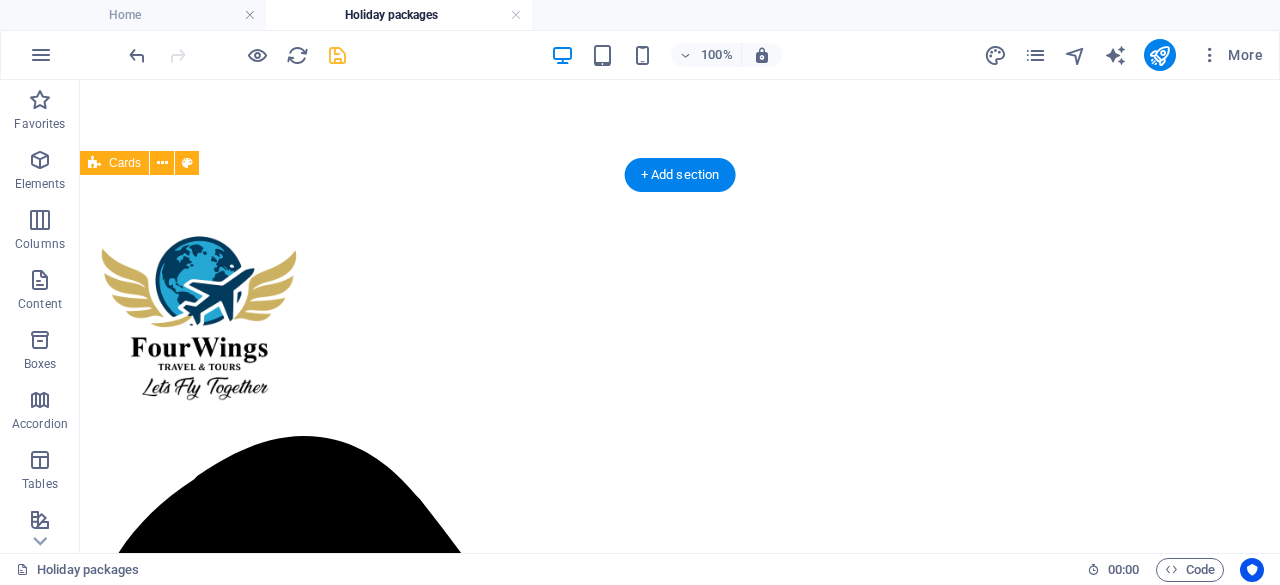 scroll, scrollTop: 580, scrollLeft: 0, axis: vertical 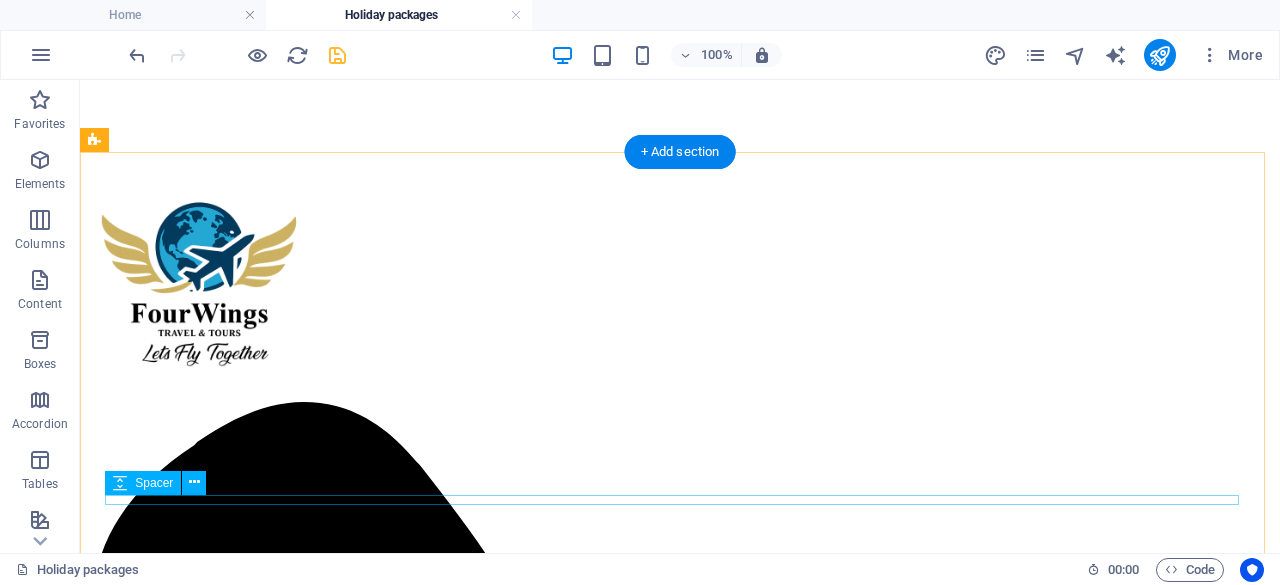 click at bounding box center [680, 4956] 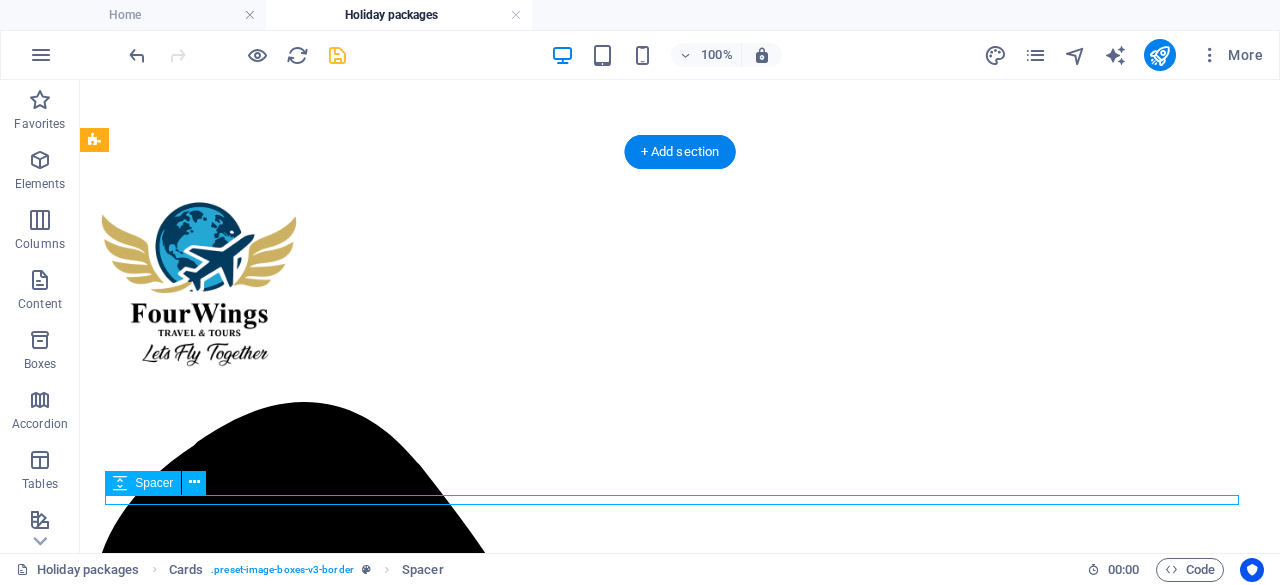 click at bounding box center [680, 4956] 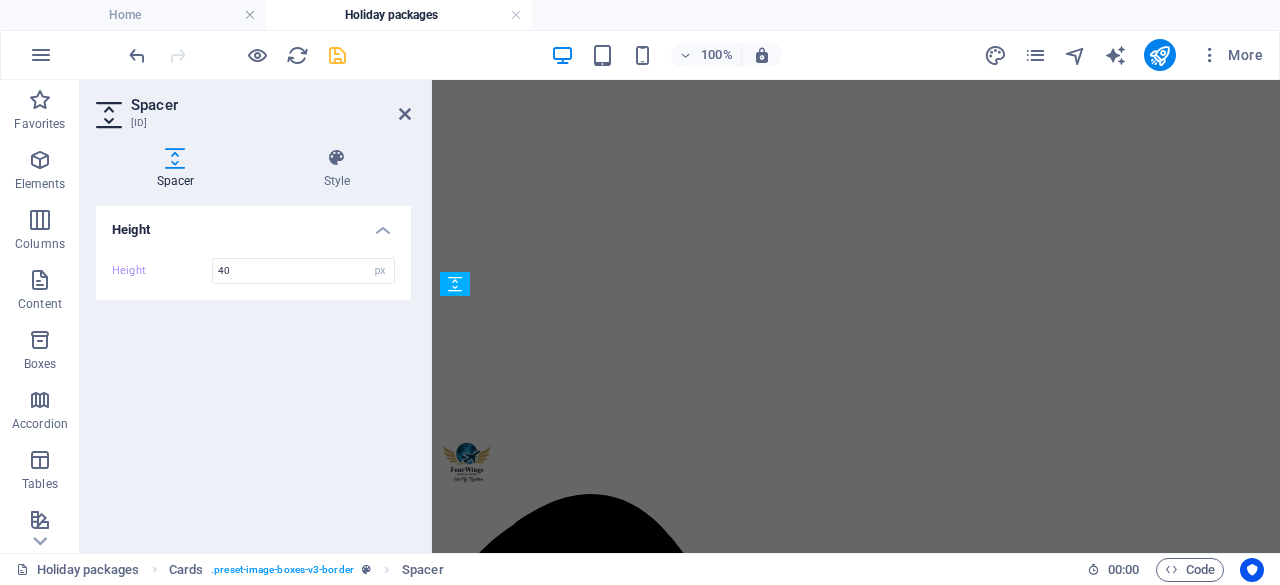 scroll, scrollTop: 984, scrollLeft: 0, axis: vertical 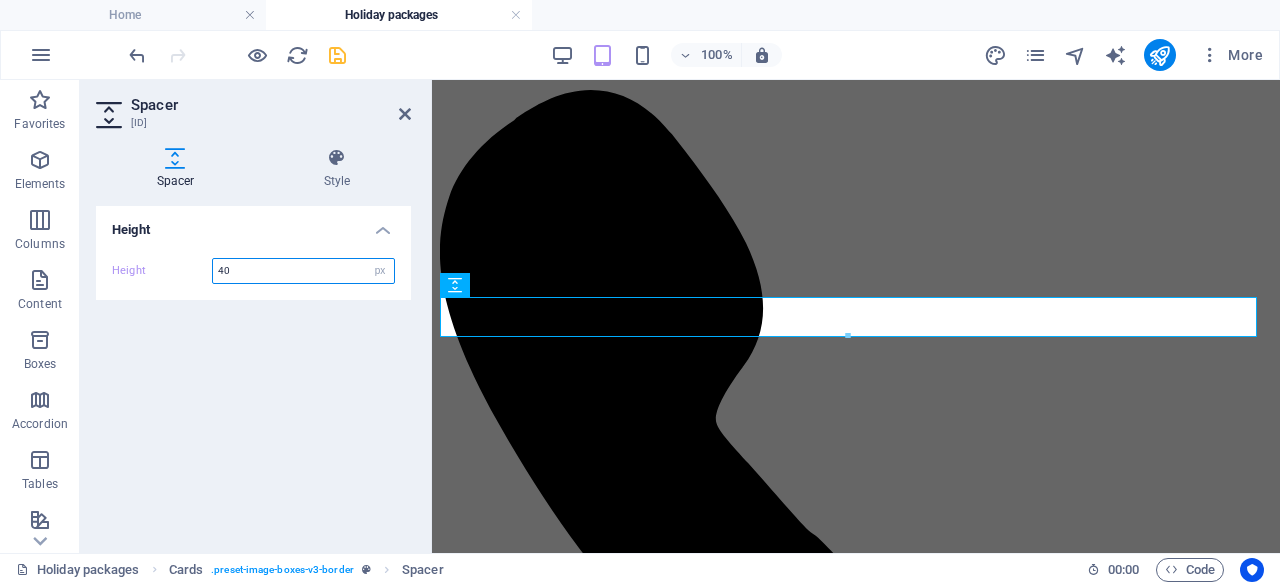 click on "40" at bounding box center [303, 271] 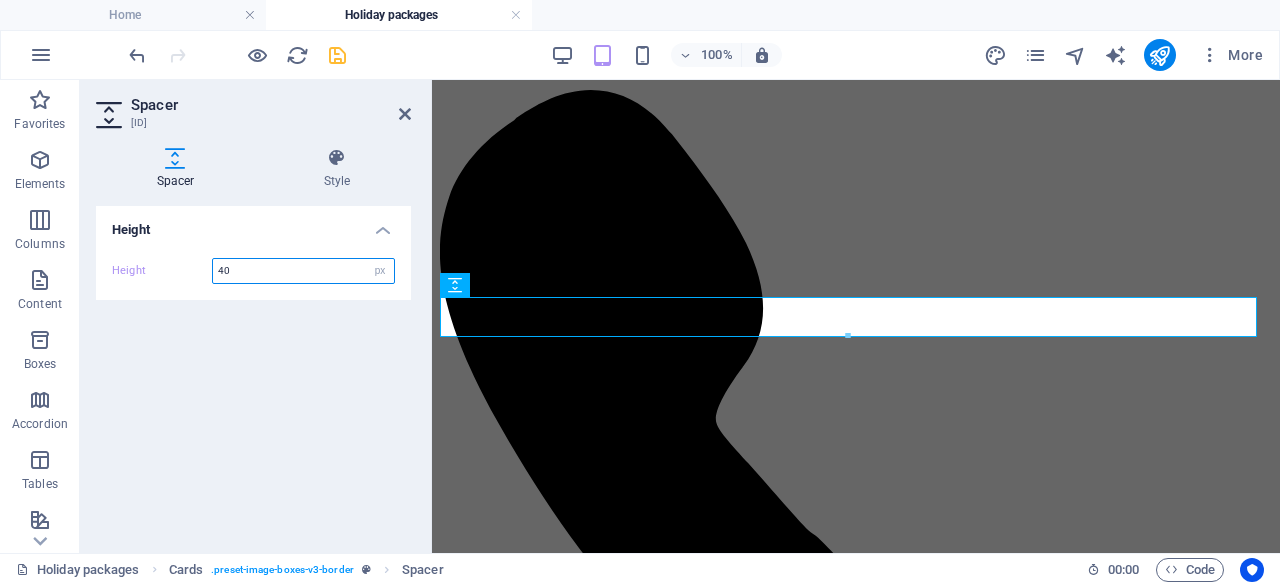 type on "4" 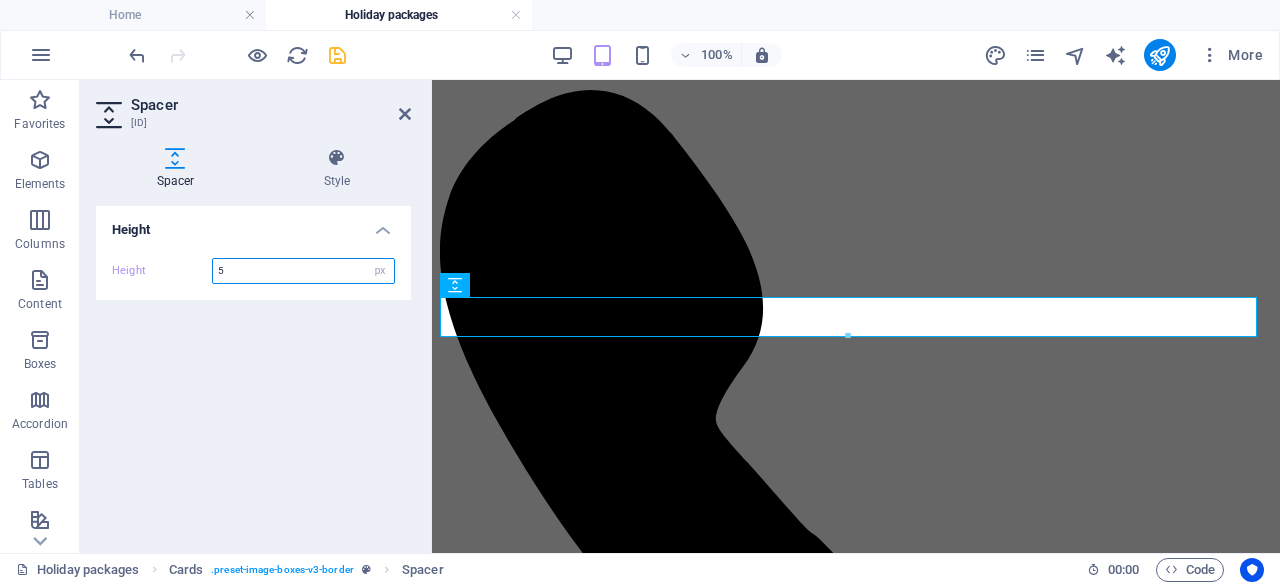 type on "50" 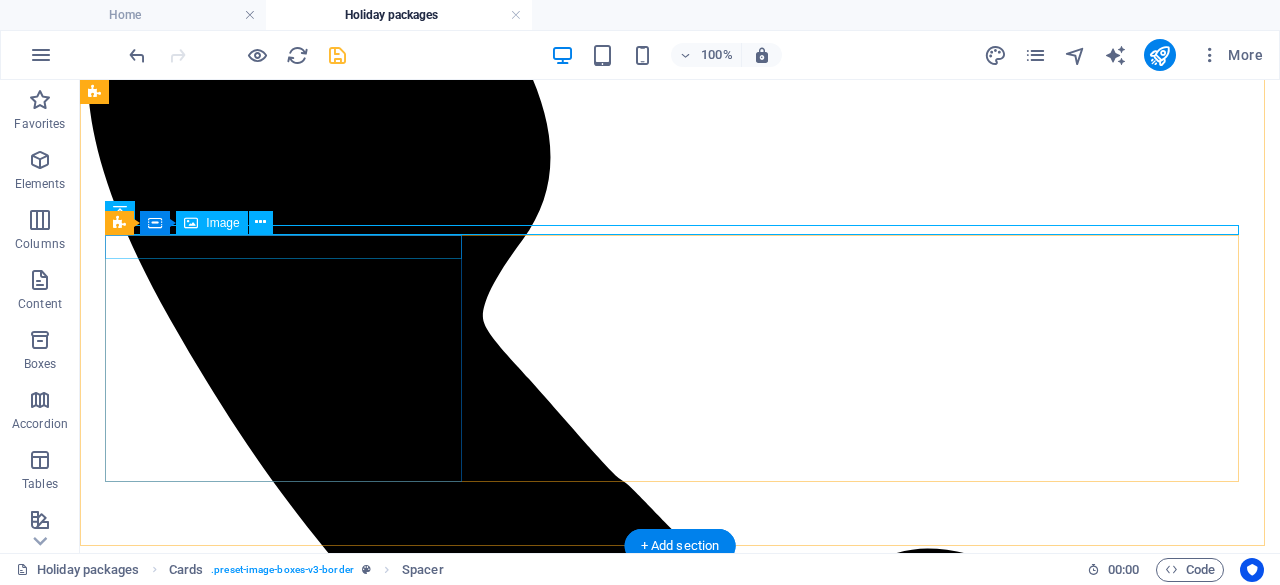 scroll, scrollTop: 850, scrollLeft: 0, axis: vertical 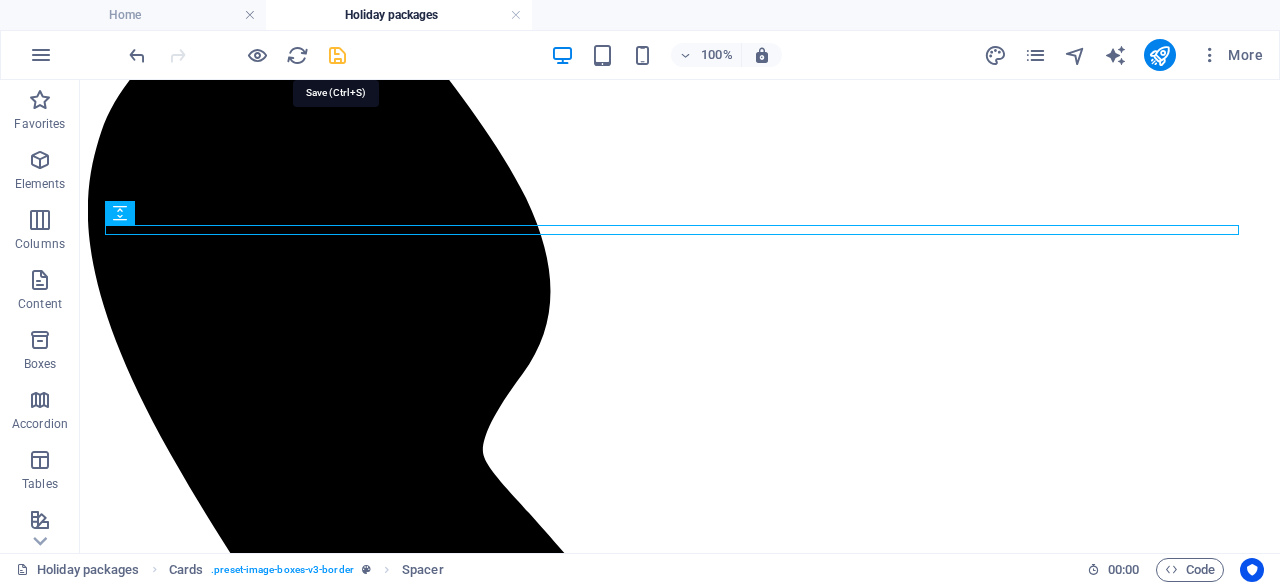 click at bounding box center [337, 55] 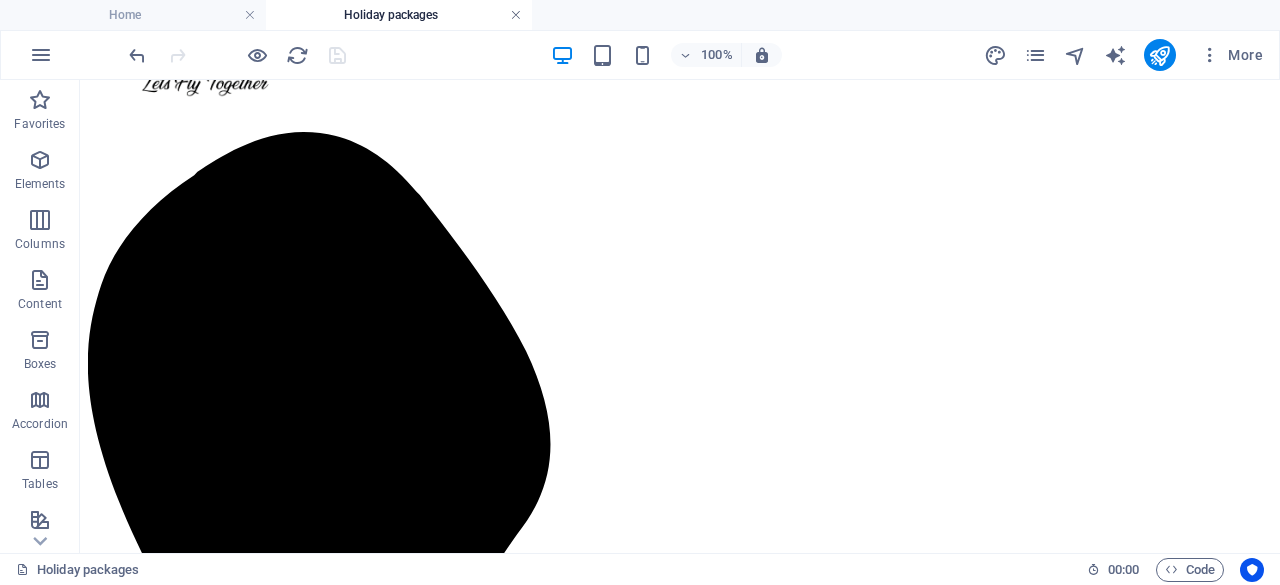 scroll, scrollTop: 816, scrollLeft: 0, axis: vertical 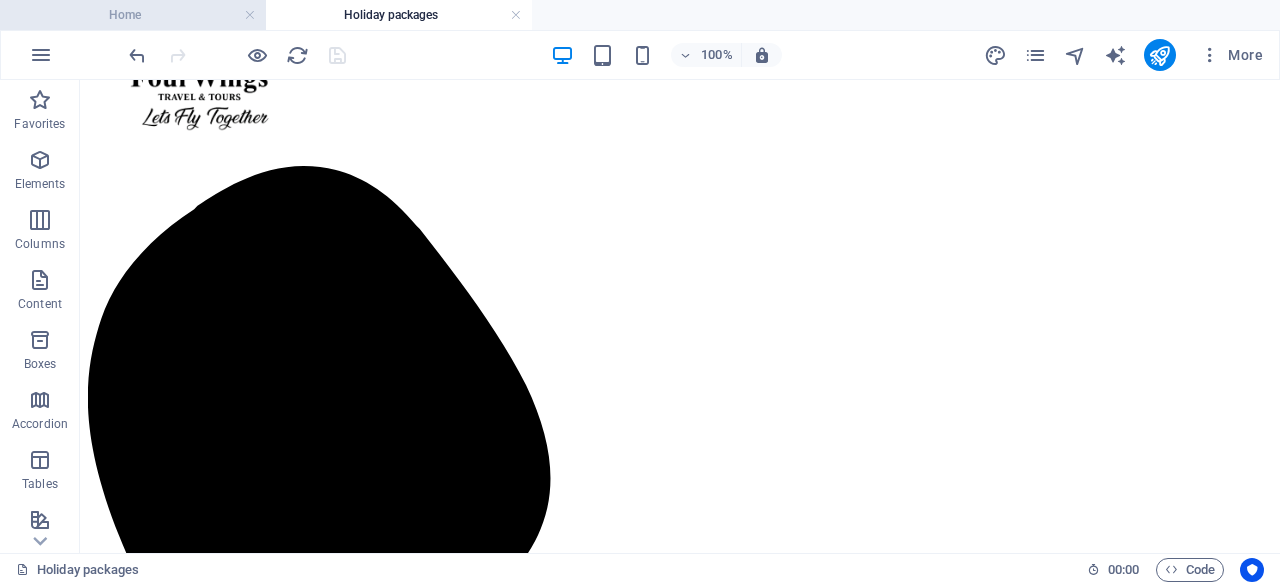 click on "Home" at bounding box center (133, 15) 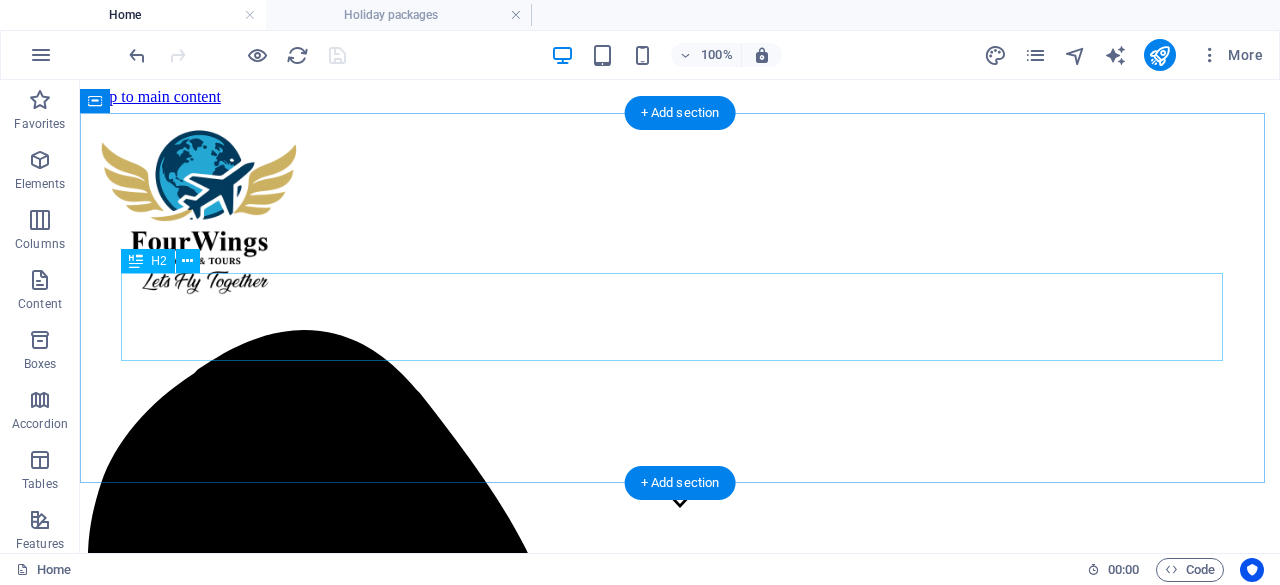 scroll, scrollTop: 4166, scrollLeft: 0, axis: vertical 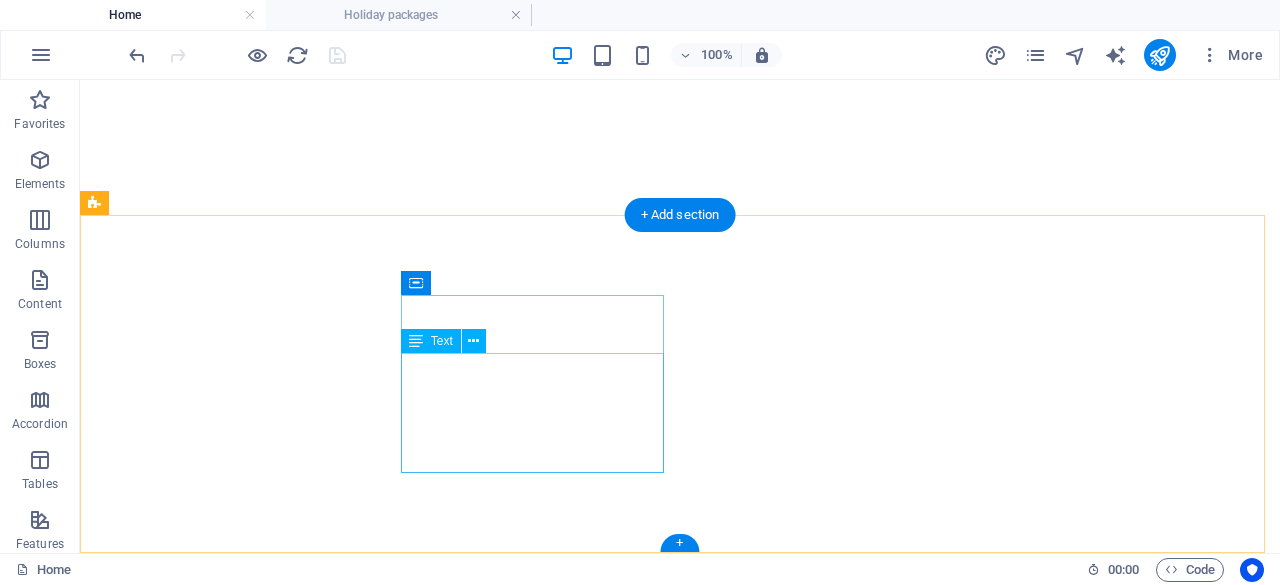 click on "[EMAIL]" at bounding box center [161, 15437] 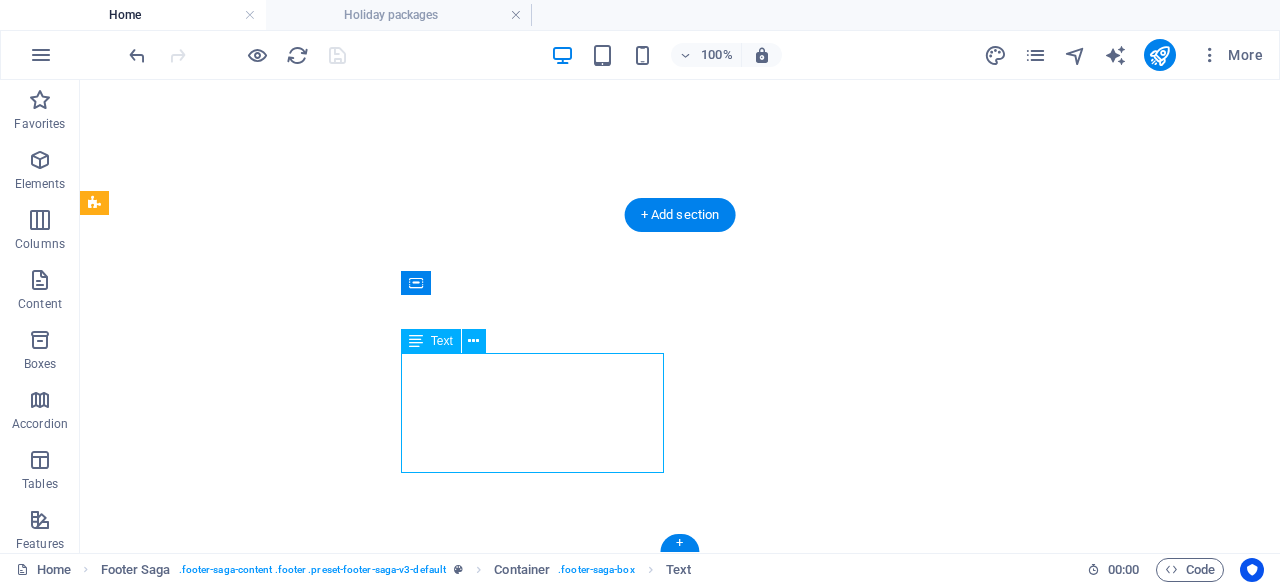 click on "[STREET] [NUMBER]   [CITY] Phone:  [PHONE] Mobile:  [PHONE] Email:  [EMAIL]" at bounding box center [680, 15370] 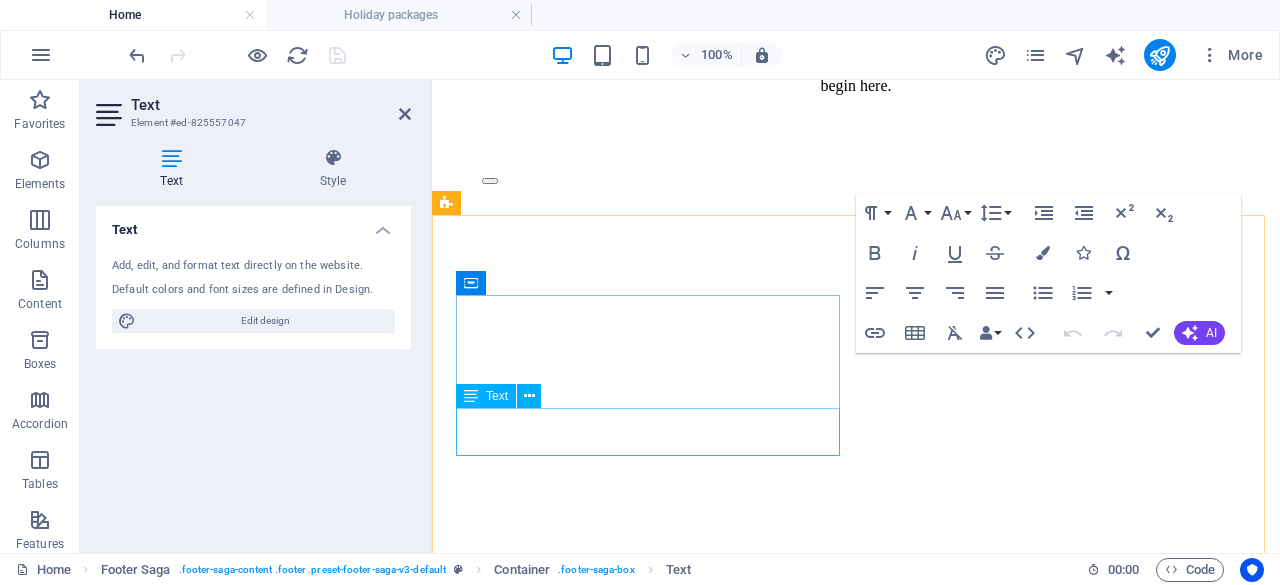 click on "Mobile:  [PHONE]" at bounding box center (856, 16101) 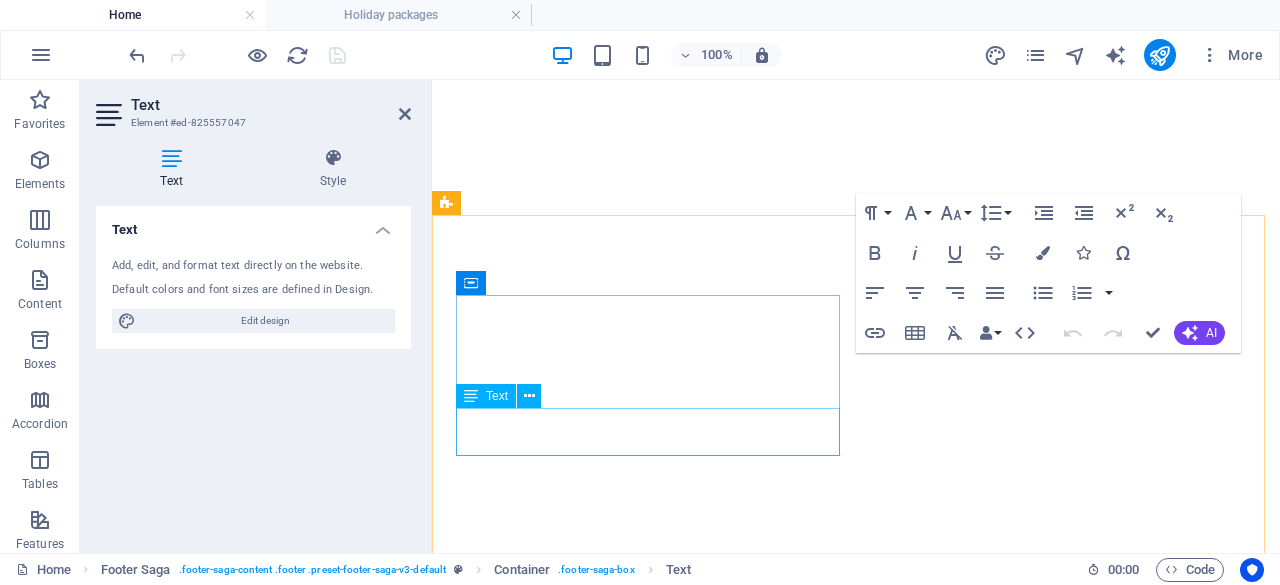 click on "Mobile:  [PHONE]" at bounding box center [856, 15397] 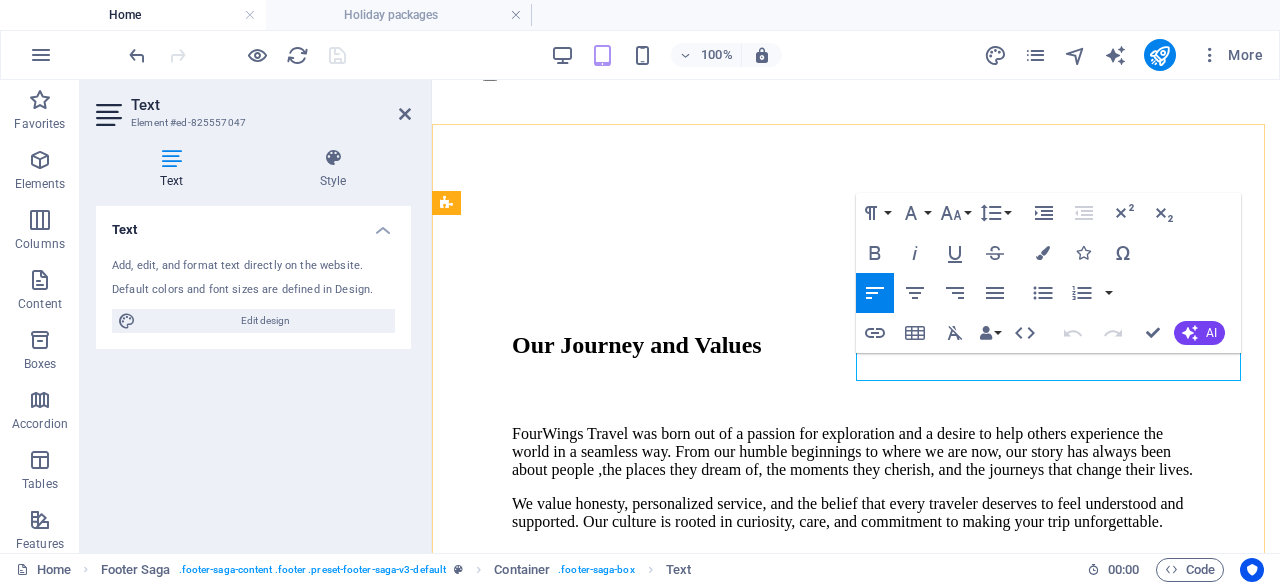 scroll, scrollTop: 4962, scrollLeft: 0, axis: vertical 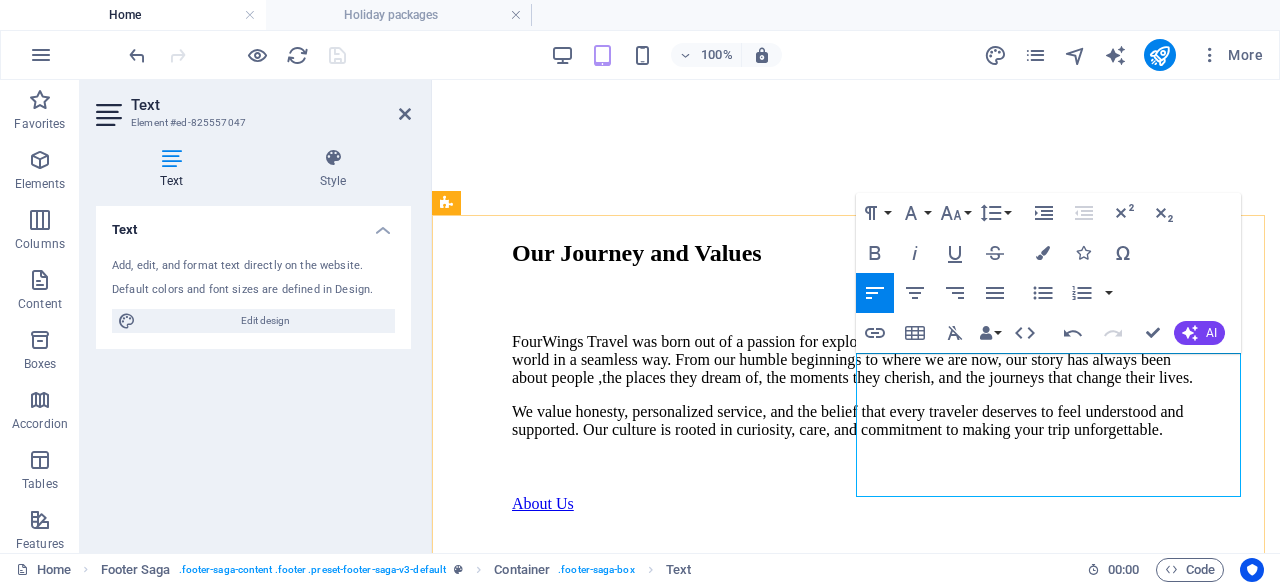 drag, startPoint x: 860, startPoint y: 459, endPoint x: 883, endPoint y: 456, distance: 23.194826 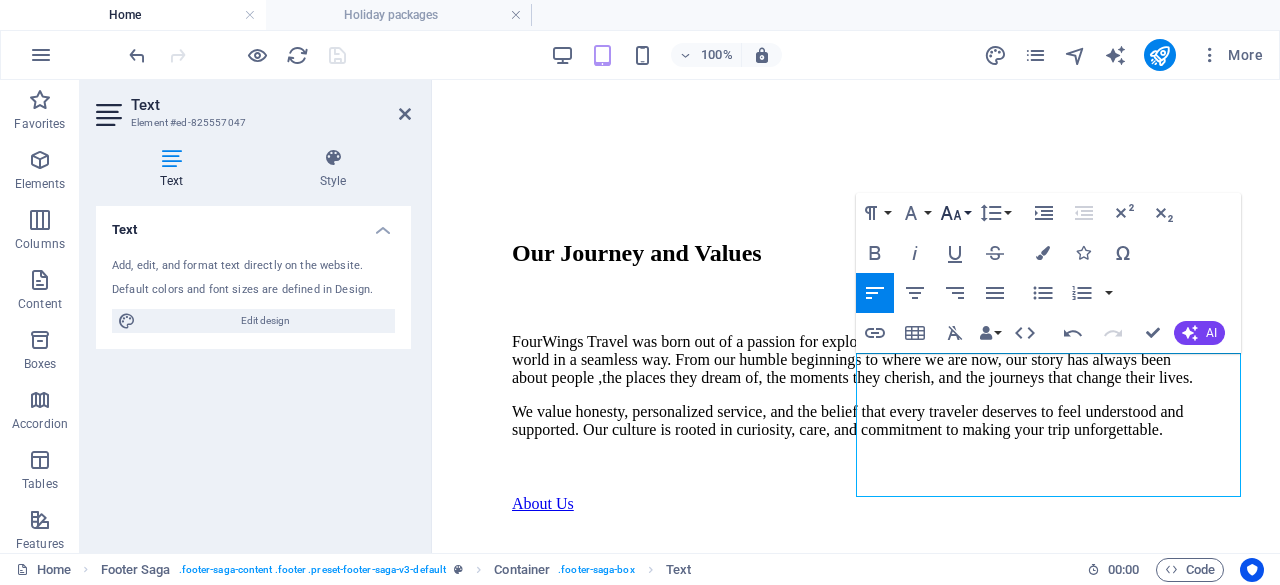 click on "Font Size" at bounding box center (955, 213) 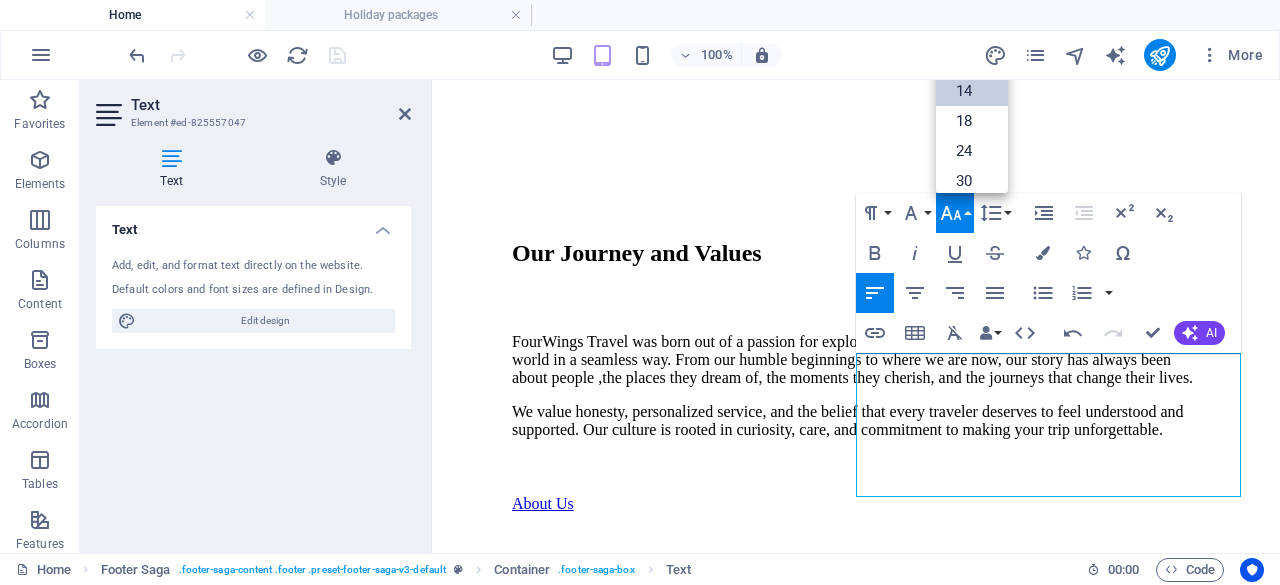 click on "14" at bounding box center (972, 91) 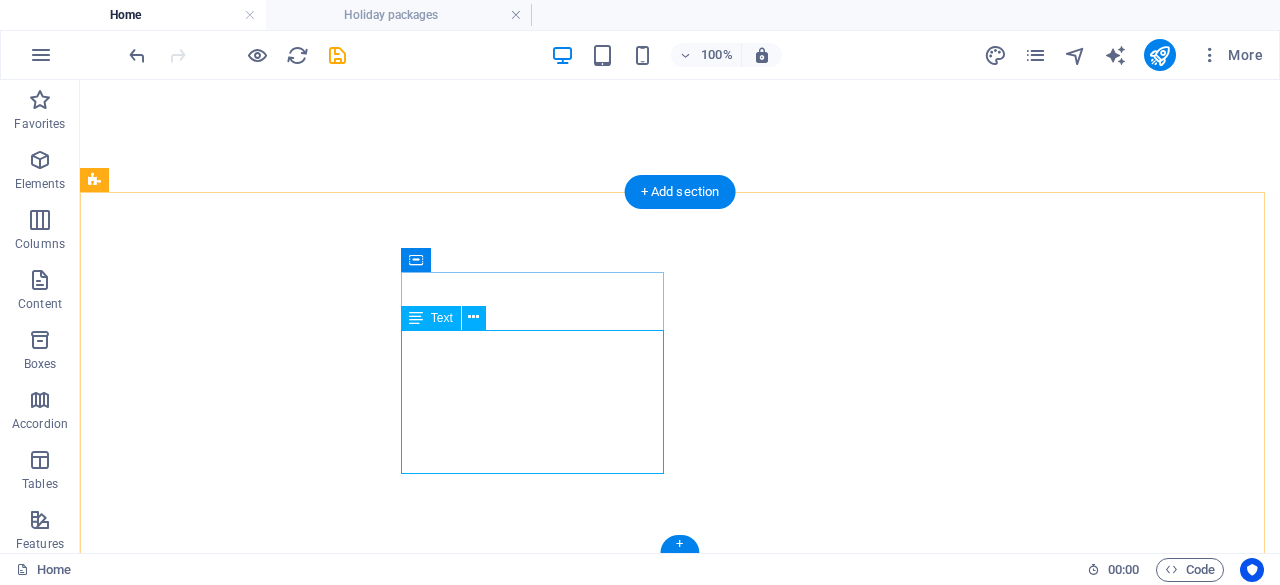 scroll, scrollTop: 4190, scrollLeft: 0, axis: vertical 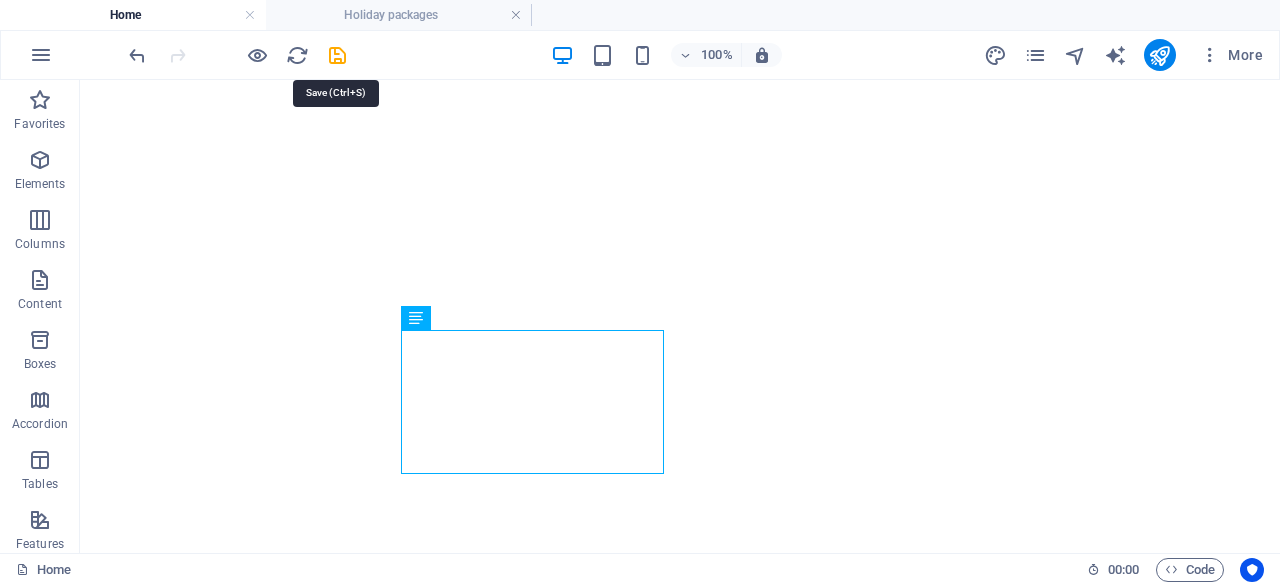 click at bounding box center (337, 55) 